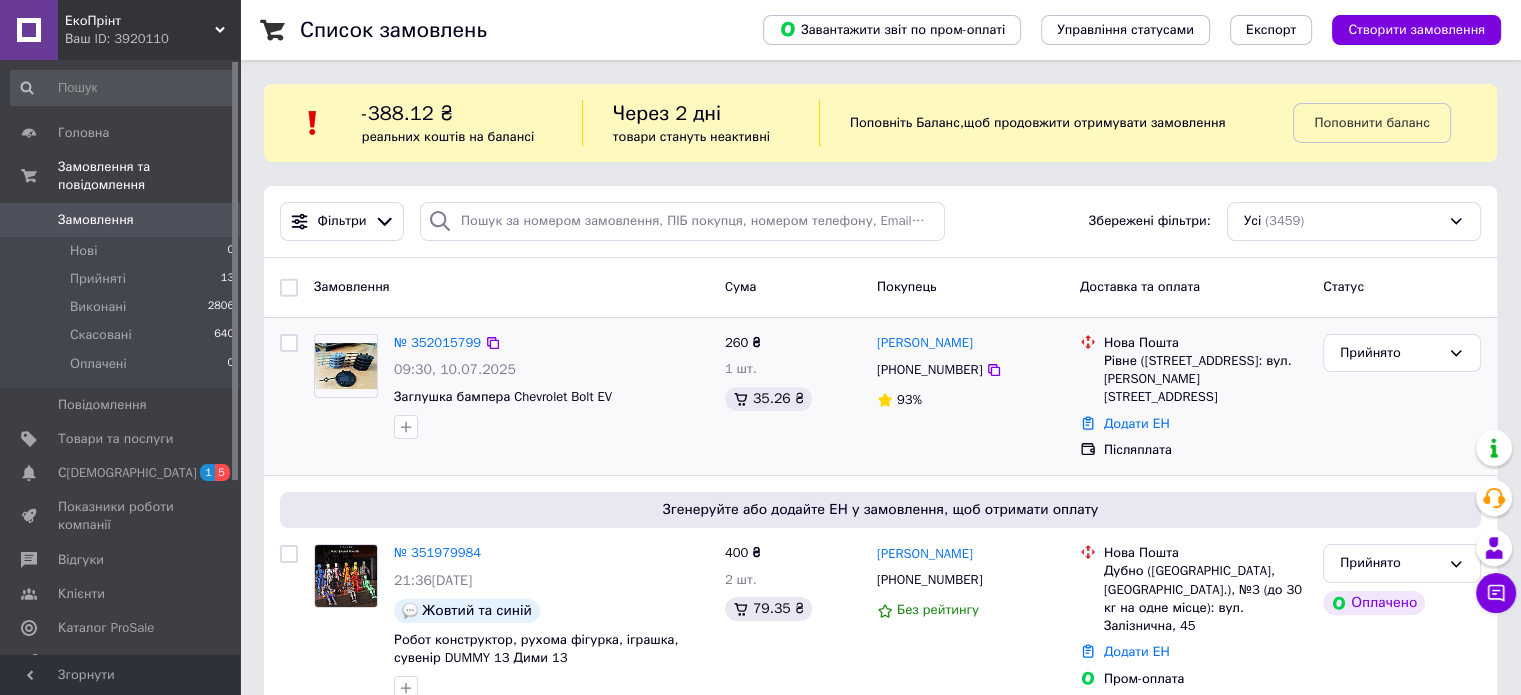 scroll, scrollTop: 8696, scrollLeft: 0, axis: vertical 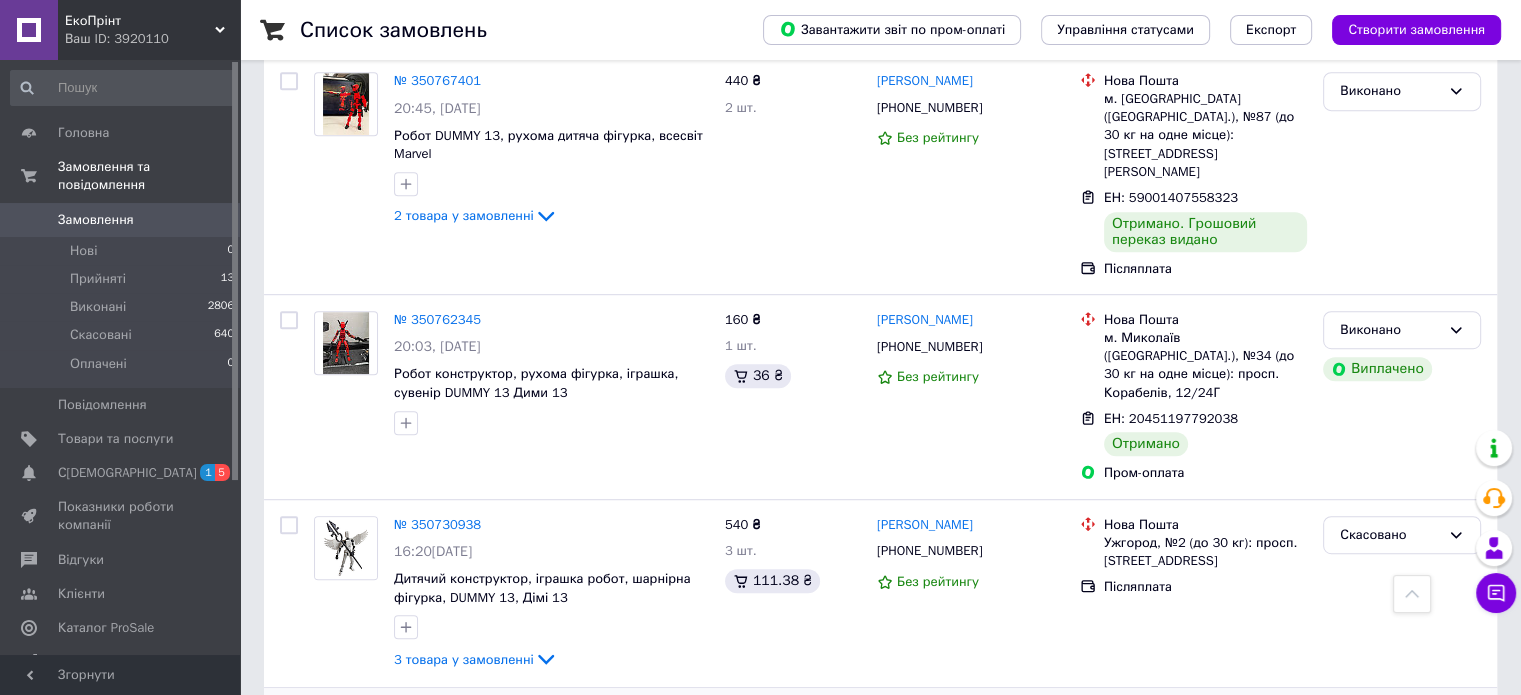 click 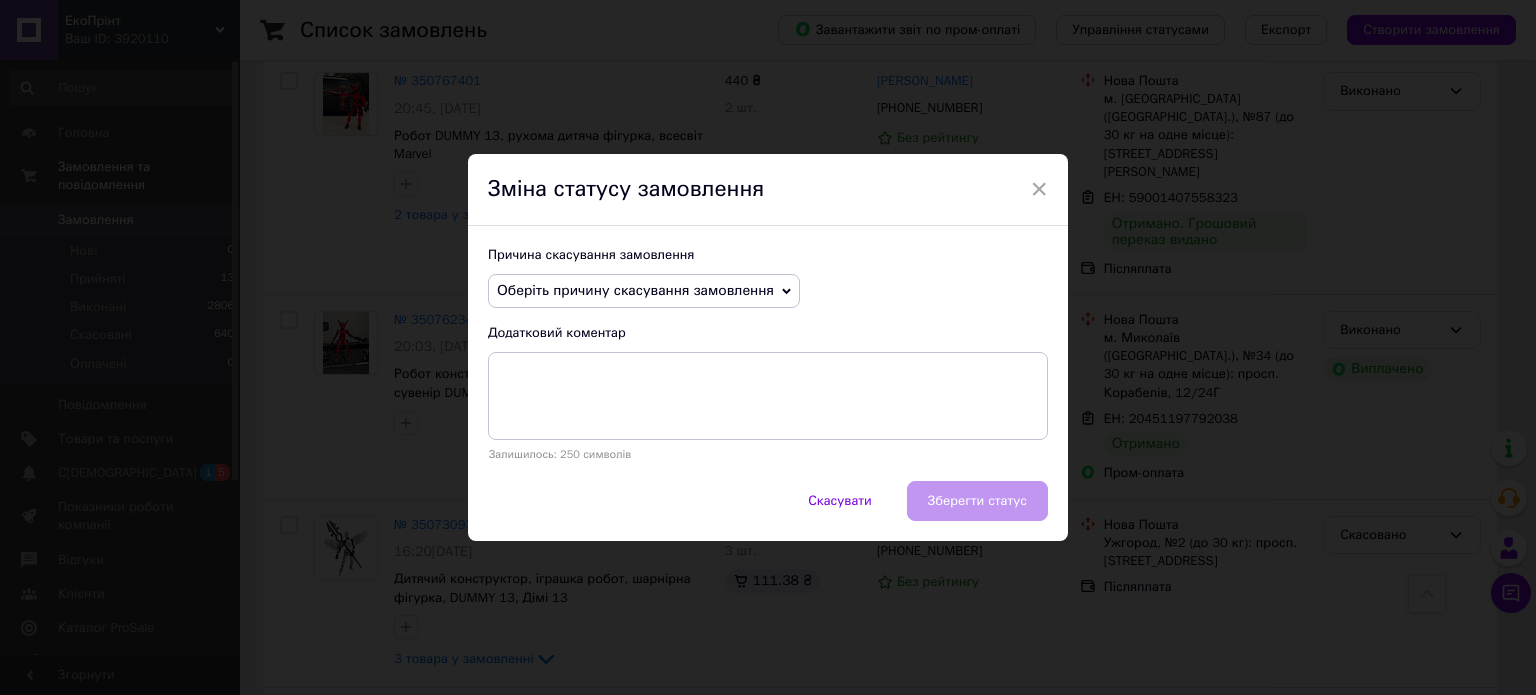click on "Оберіть причину скасування замовлення" at bounding box center [644, 291] 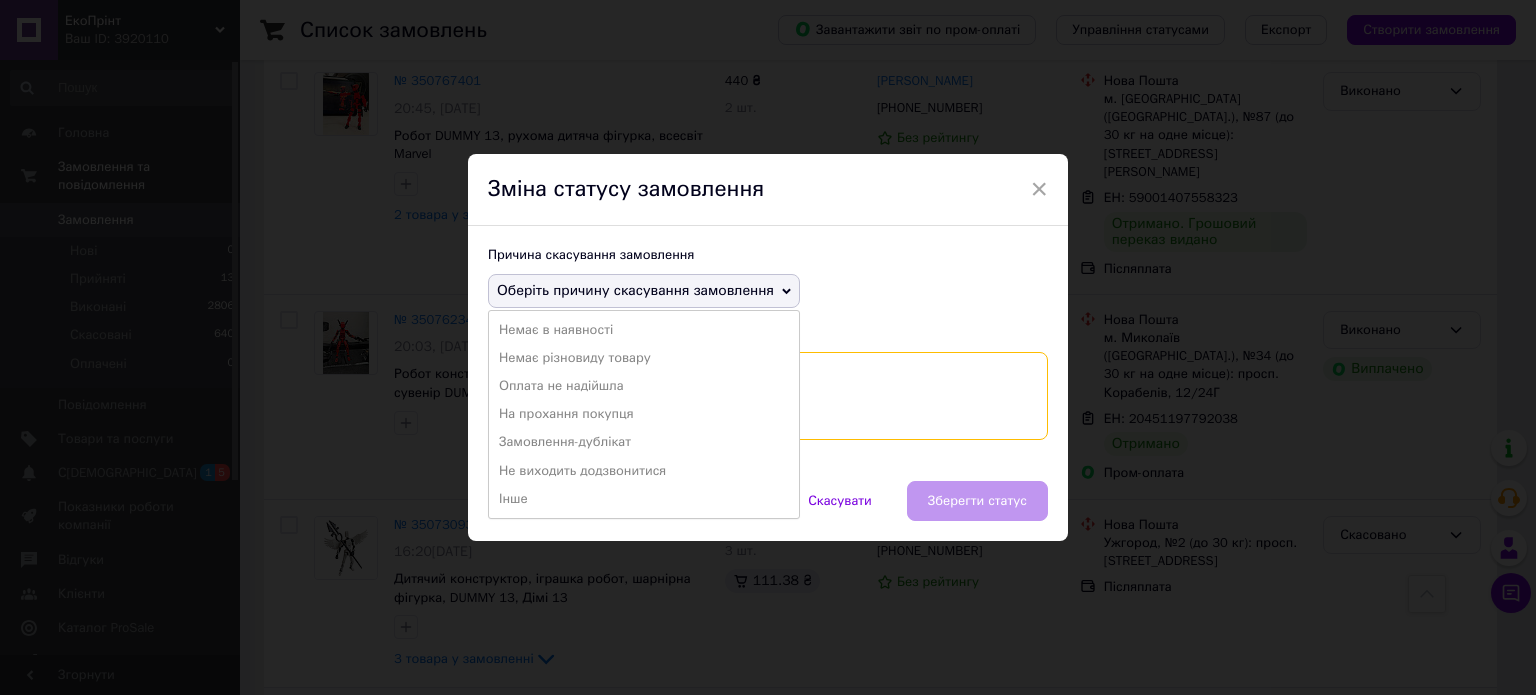 click at bounding box center [768, 396] 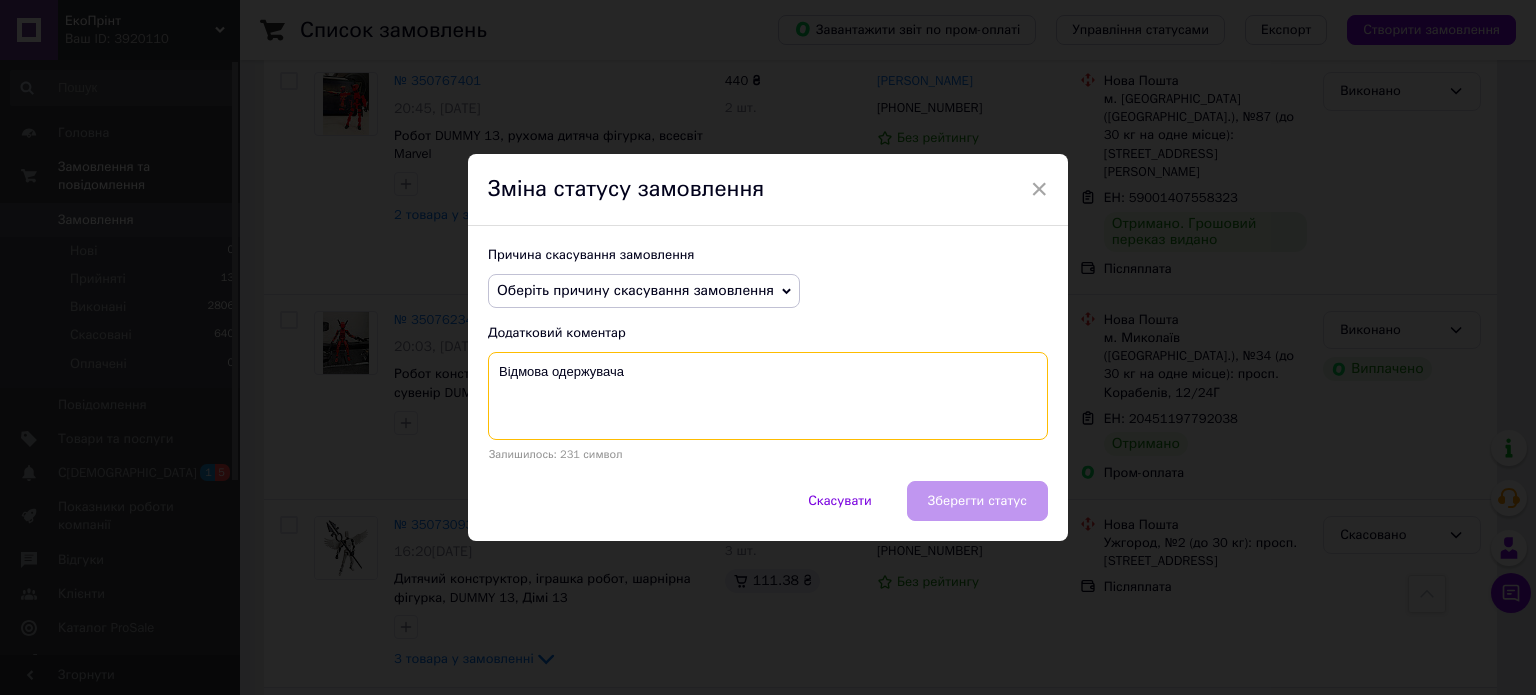 type on "Відмова одержувача" 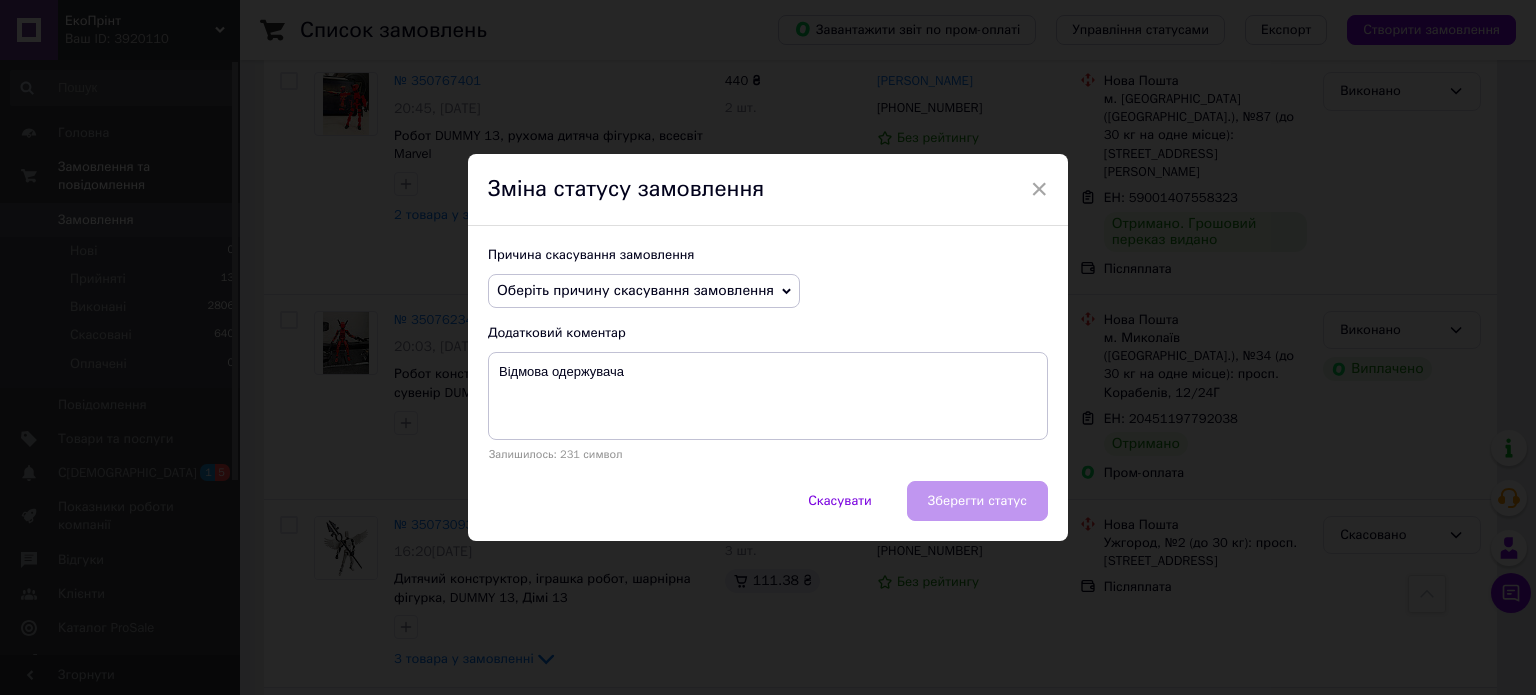 click on "Оберіть причину скасування замовлення" at bounding box center [635, 290] 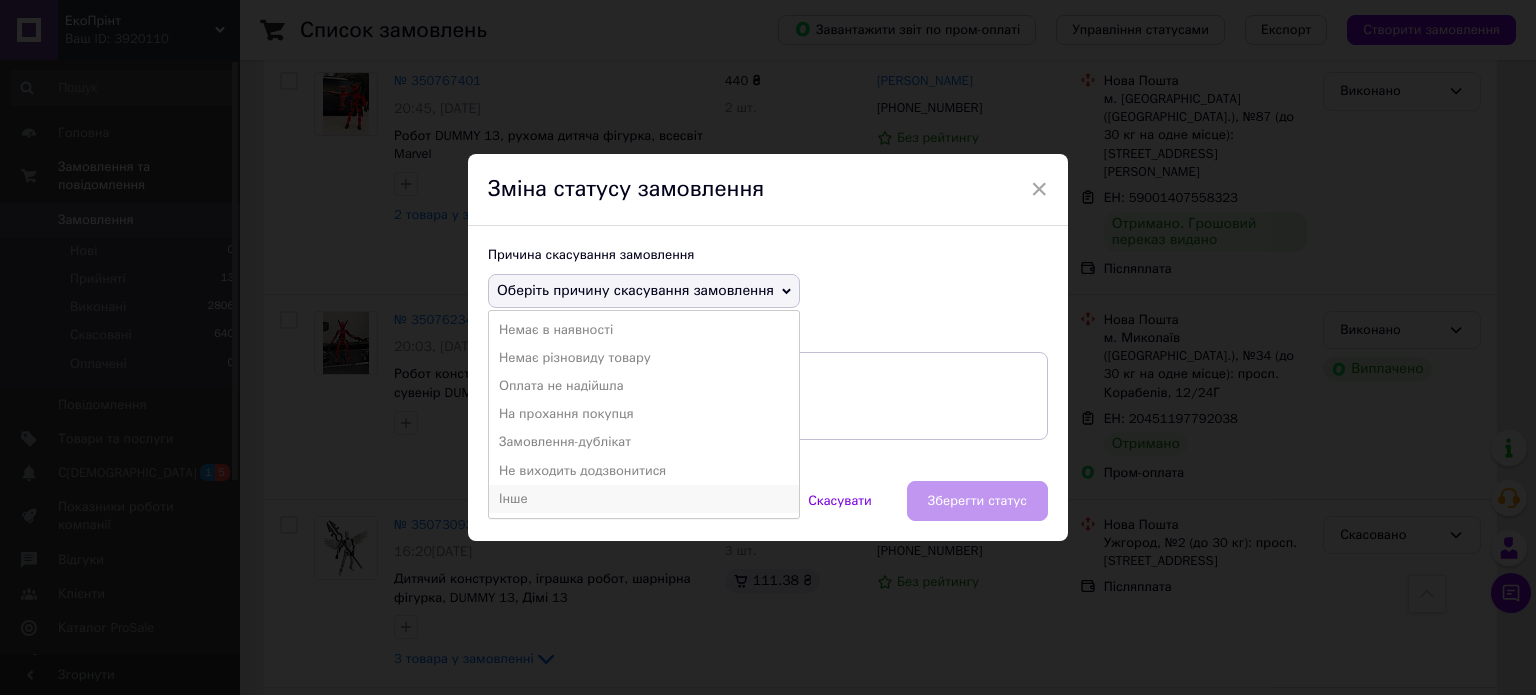 click on "Інше" at bounding box center [644, 499] 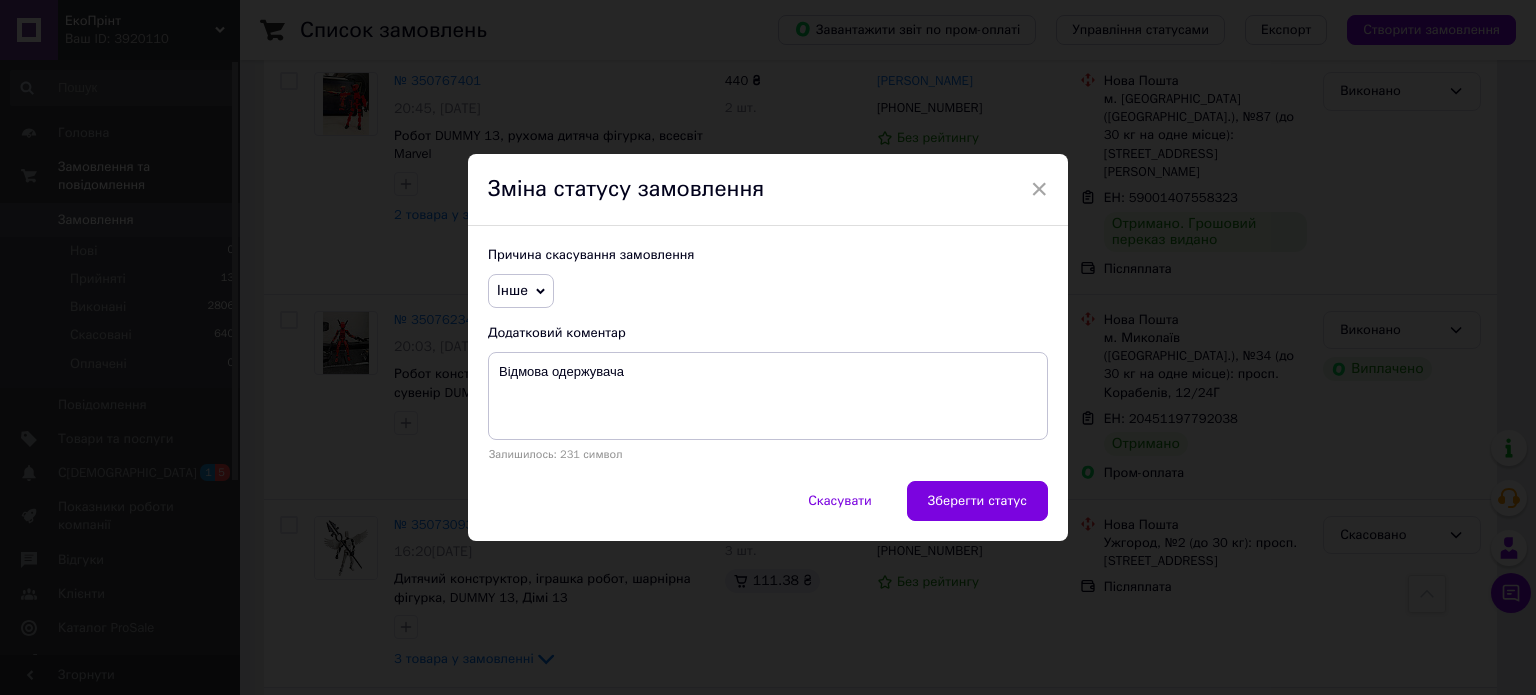 click on "Зберегти статус" at bounding box center (977, 501) 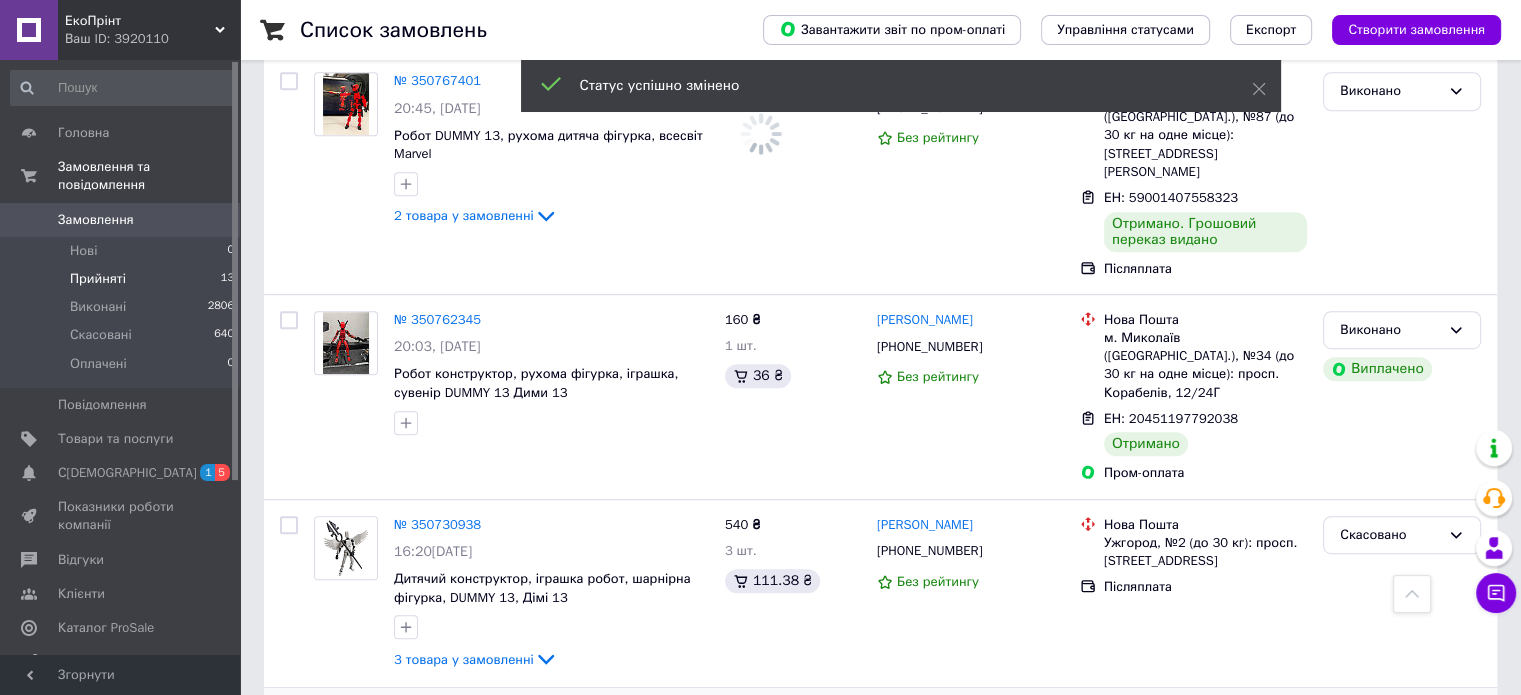 click on "Прийняті 13" at bounding box center (123, 279) 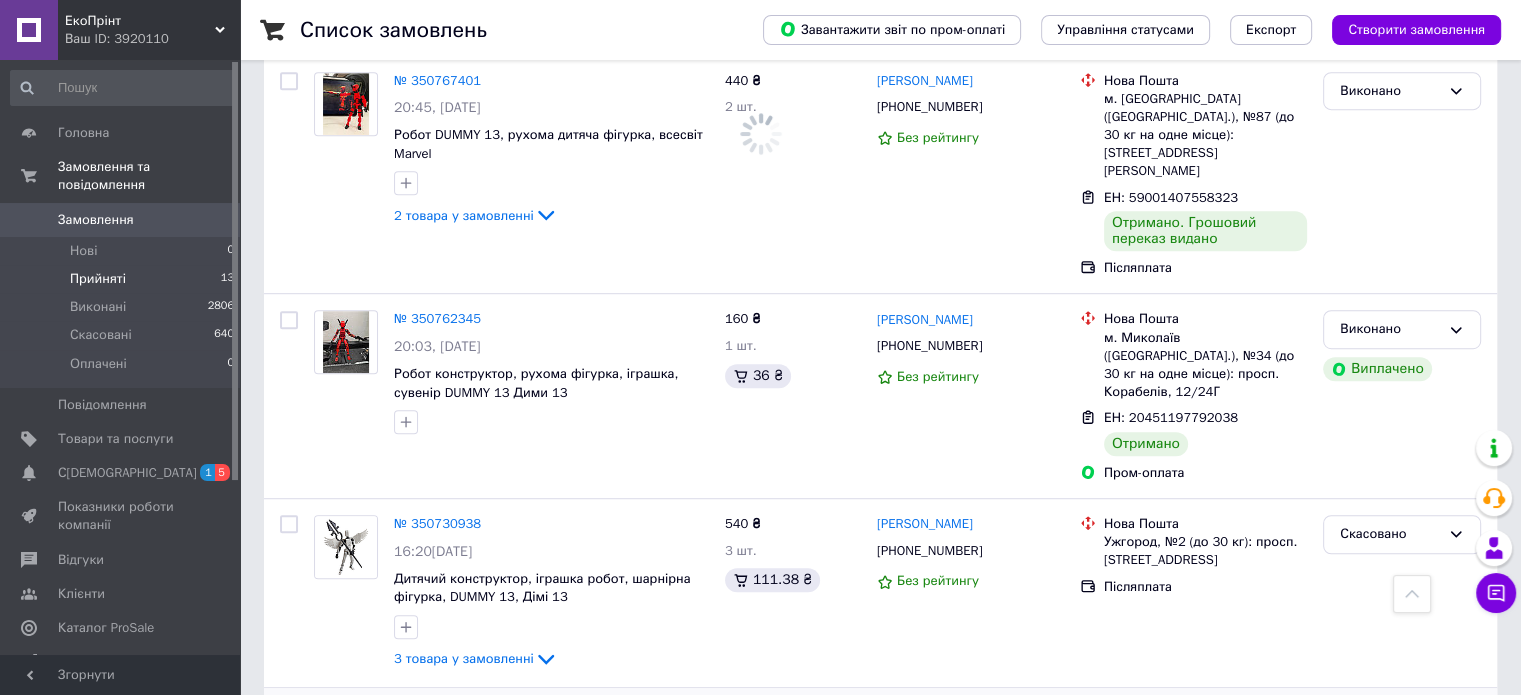 scroll, scrollTop: 0, scrollLeft: 0, axis: both 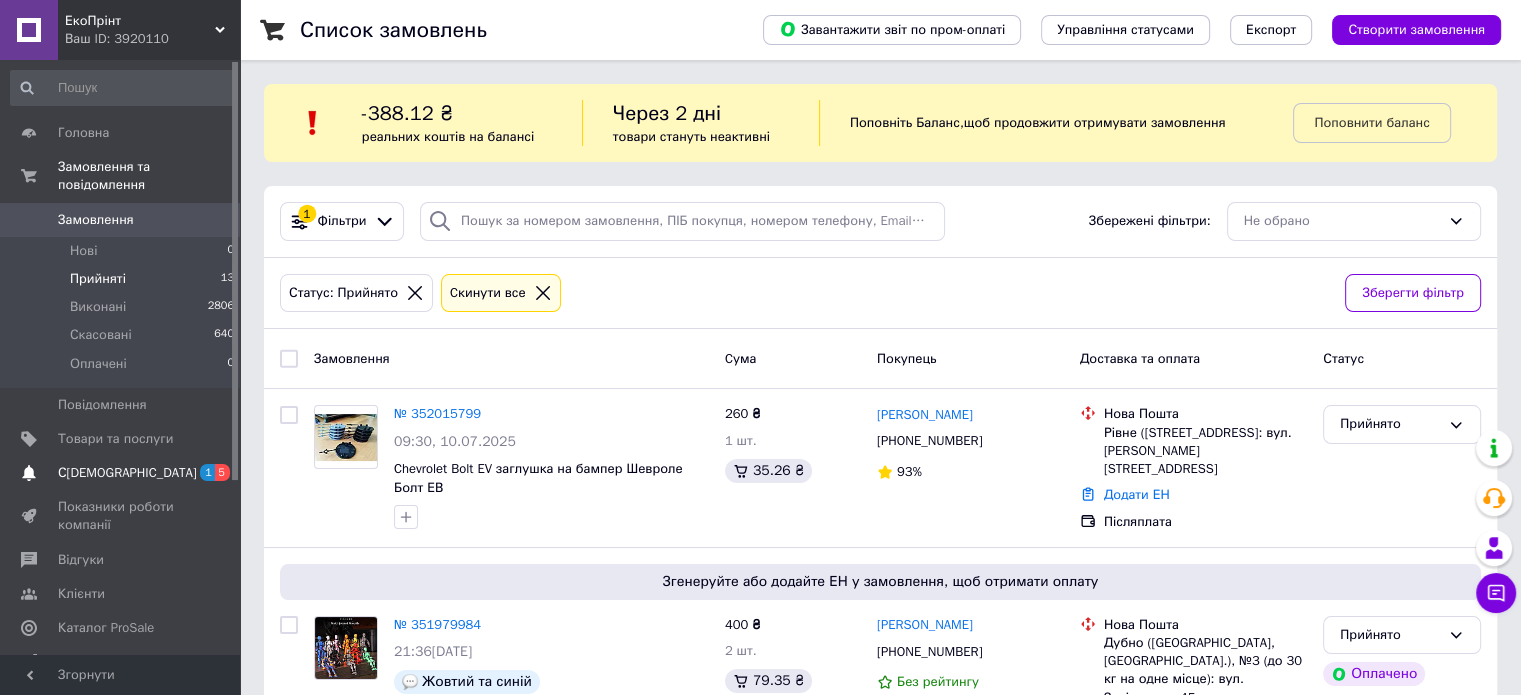 click on "С[DEMOGRAPHIC_DATA]" at bounding box center (127, 473) 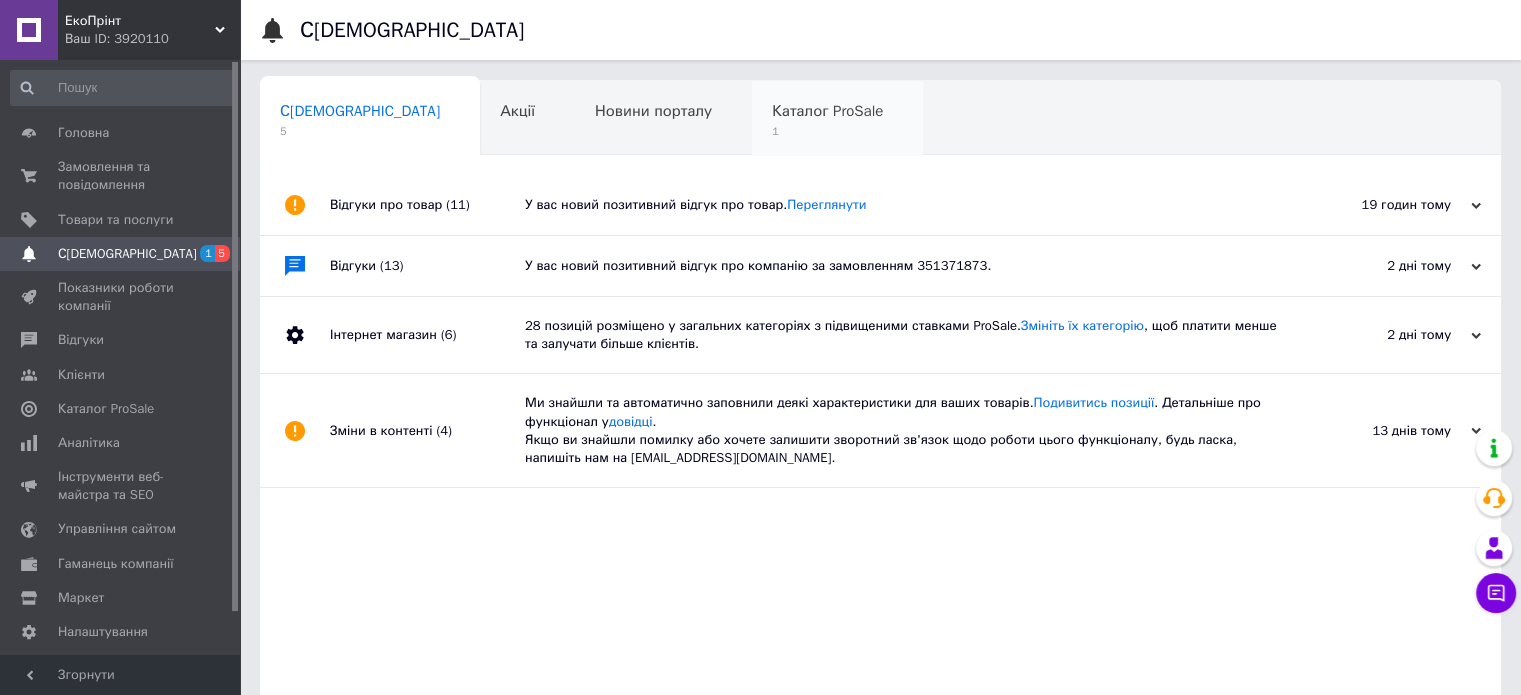 click on "Каталог ProSale 1" at bounding box center [837, 119] 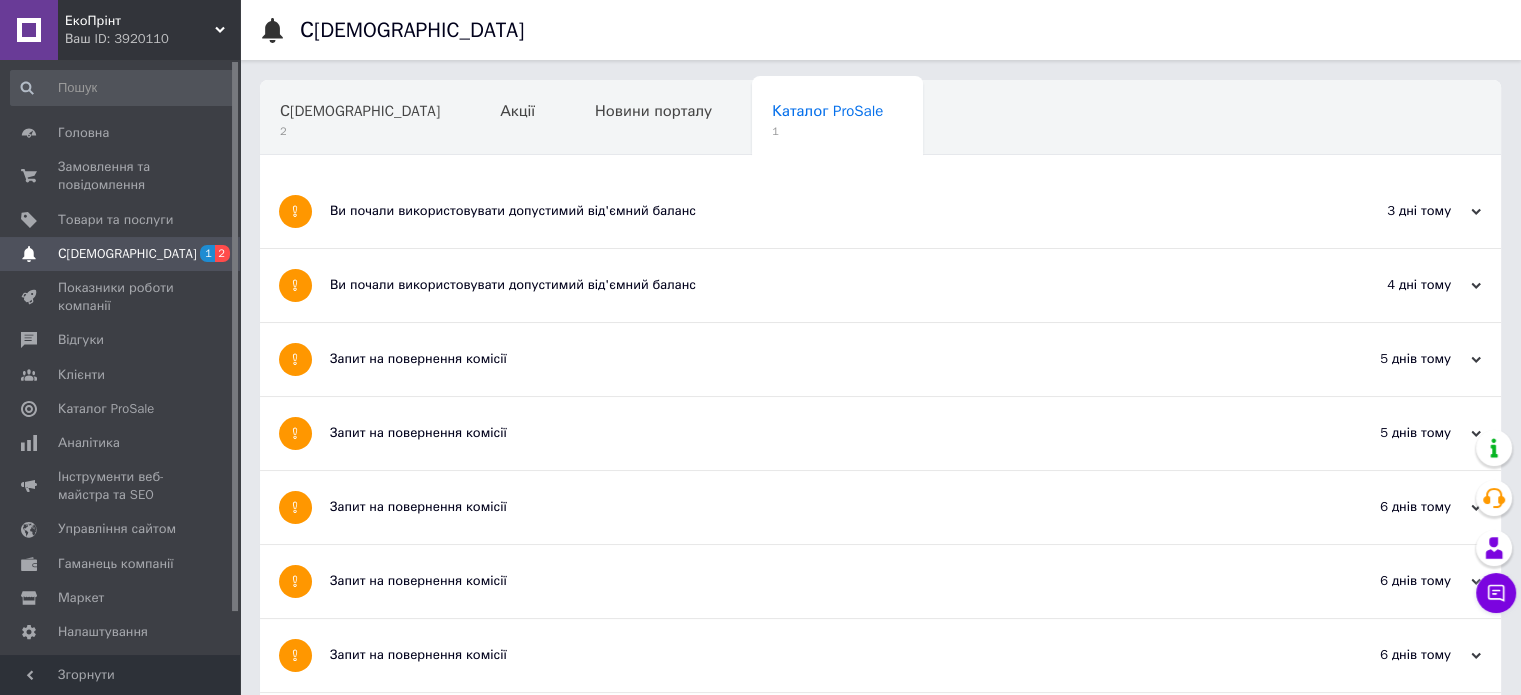 click on "Ви почали використовувати допустимий від'ємний баланс" at bounding box center (805, 211) 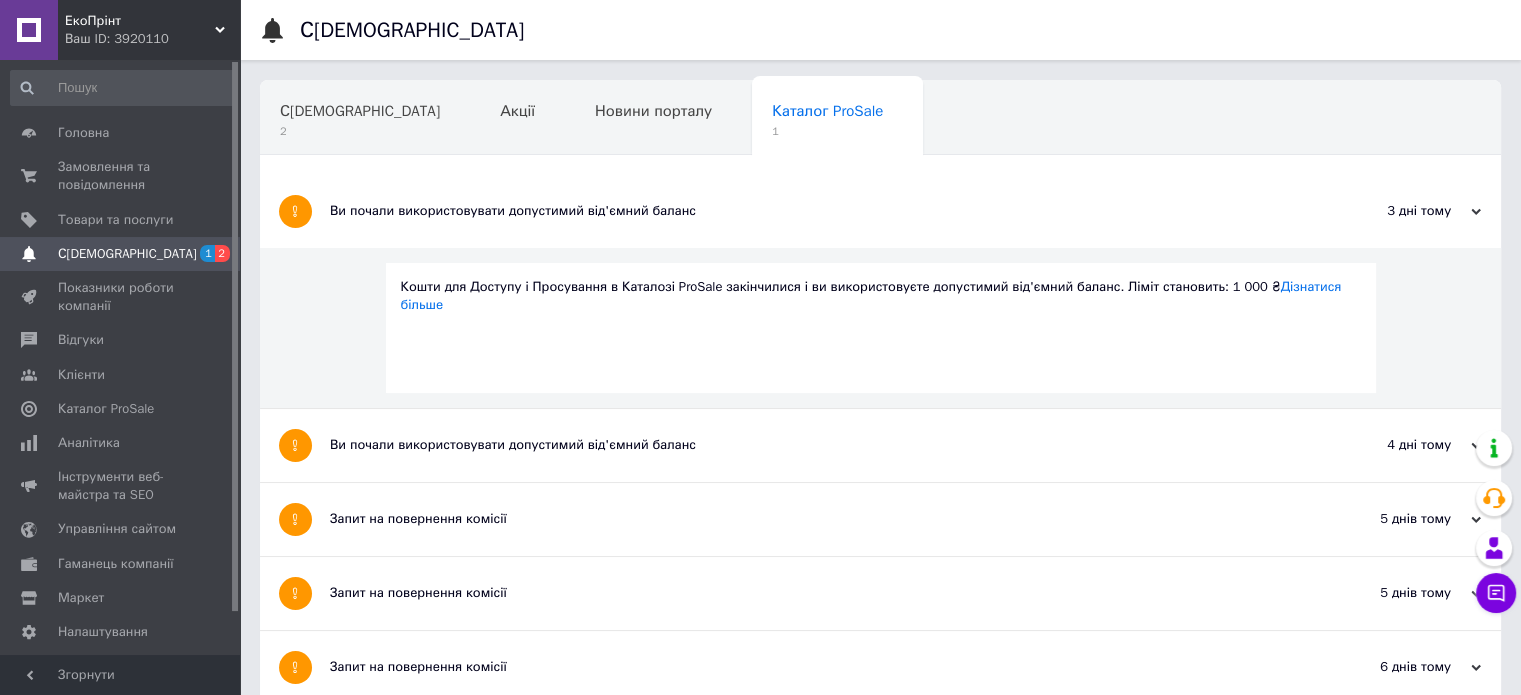click on "Ви почали використовувати допустимий від'ємний баланс" at bounding box center (805, 211) 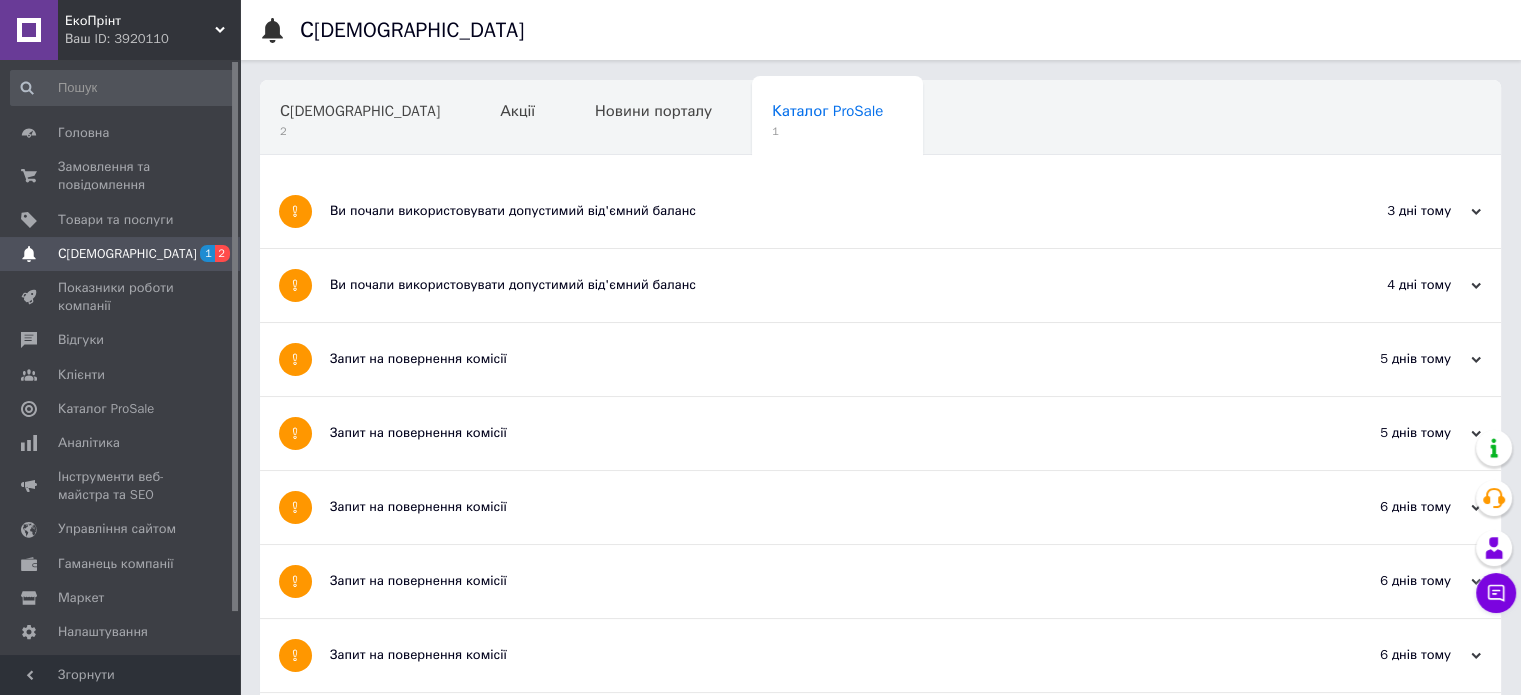 click on "Ви почали використовувати допустимий від'ємний баланс" at bounding box center (805, 285) 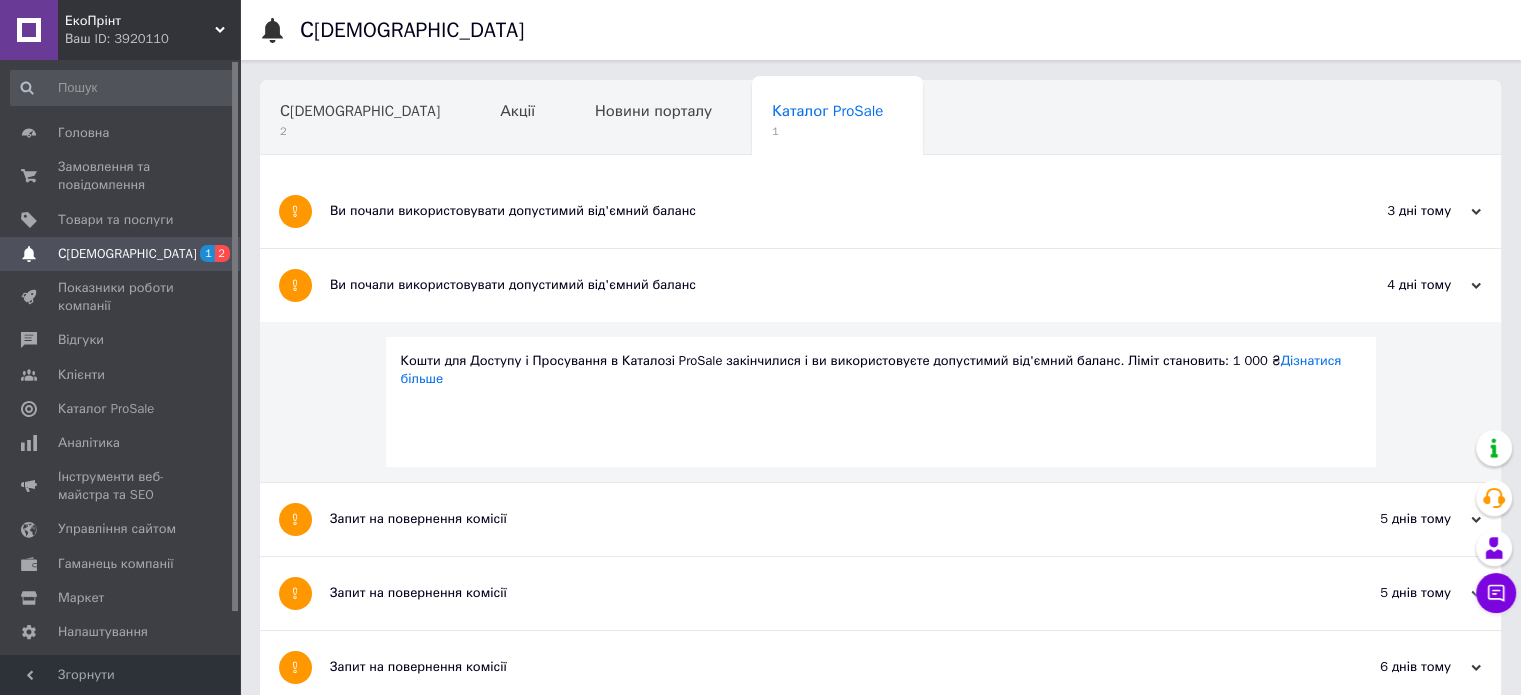 click on "Ви почали використовувати допустимий від'ємний баланс" at bounding box center (805, 285) 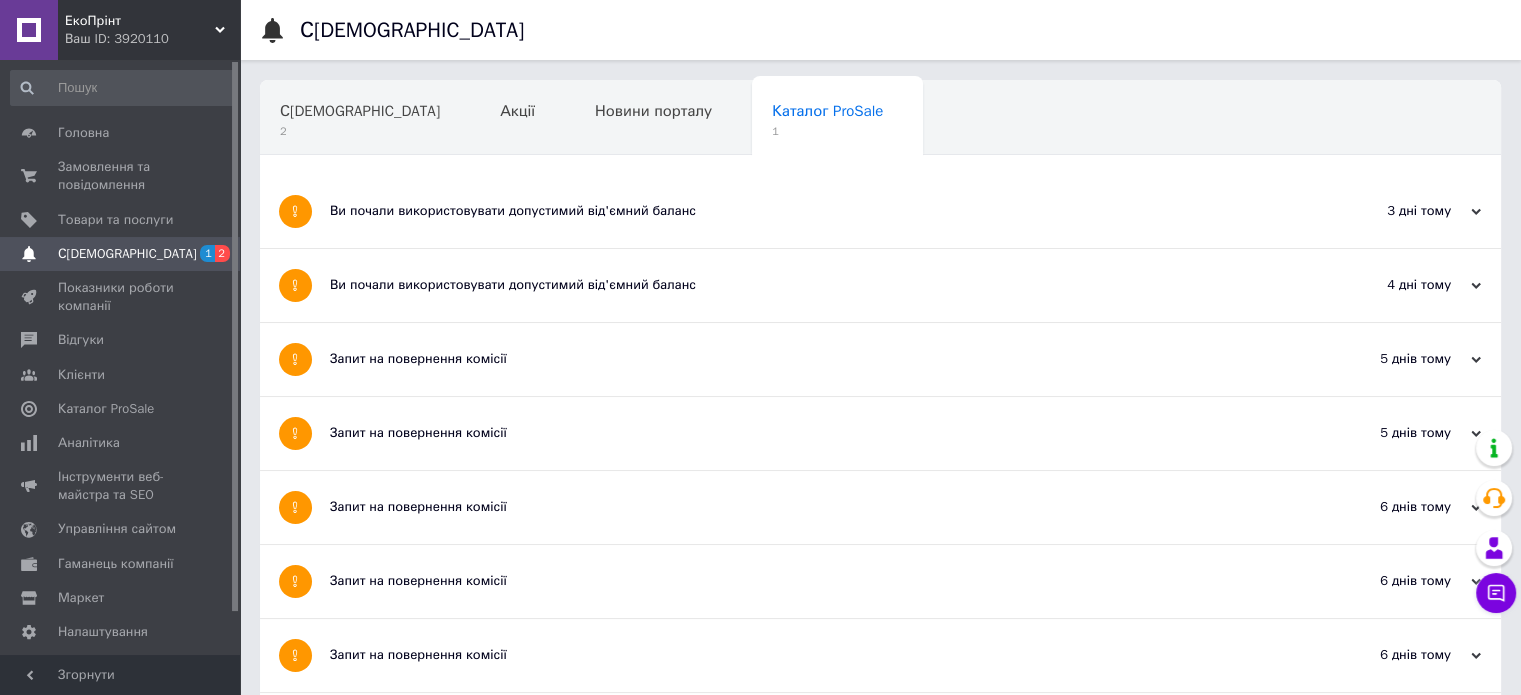 click on "Запит на повернення комісії" at bounding box center [805, 359] 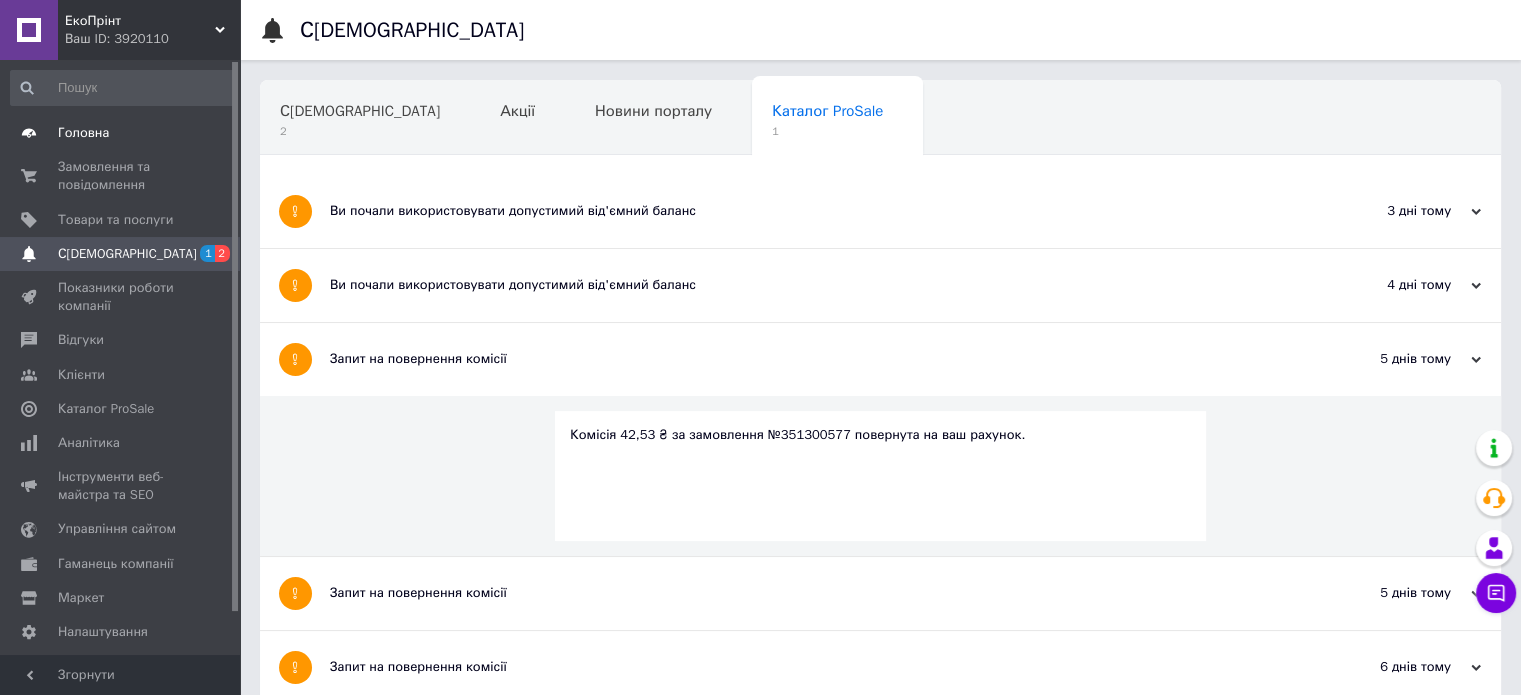click on "Головна" at bounding box center (123, 133) 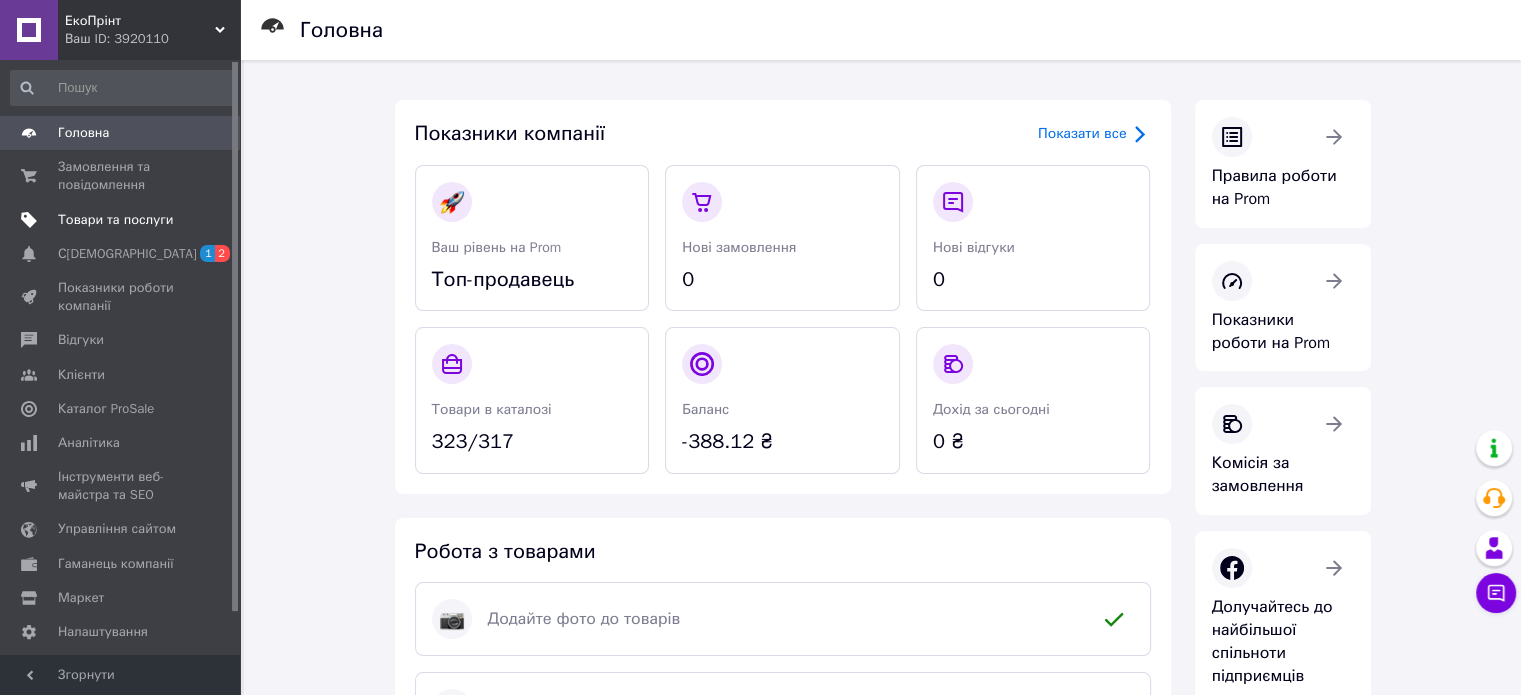 click on "Товари та послуги" at bounding box center (115, 220) 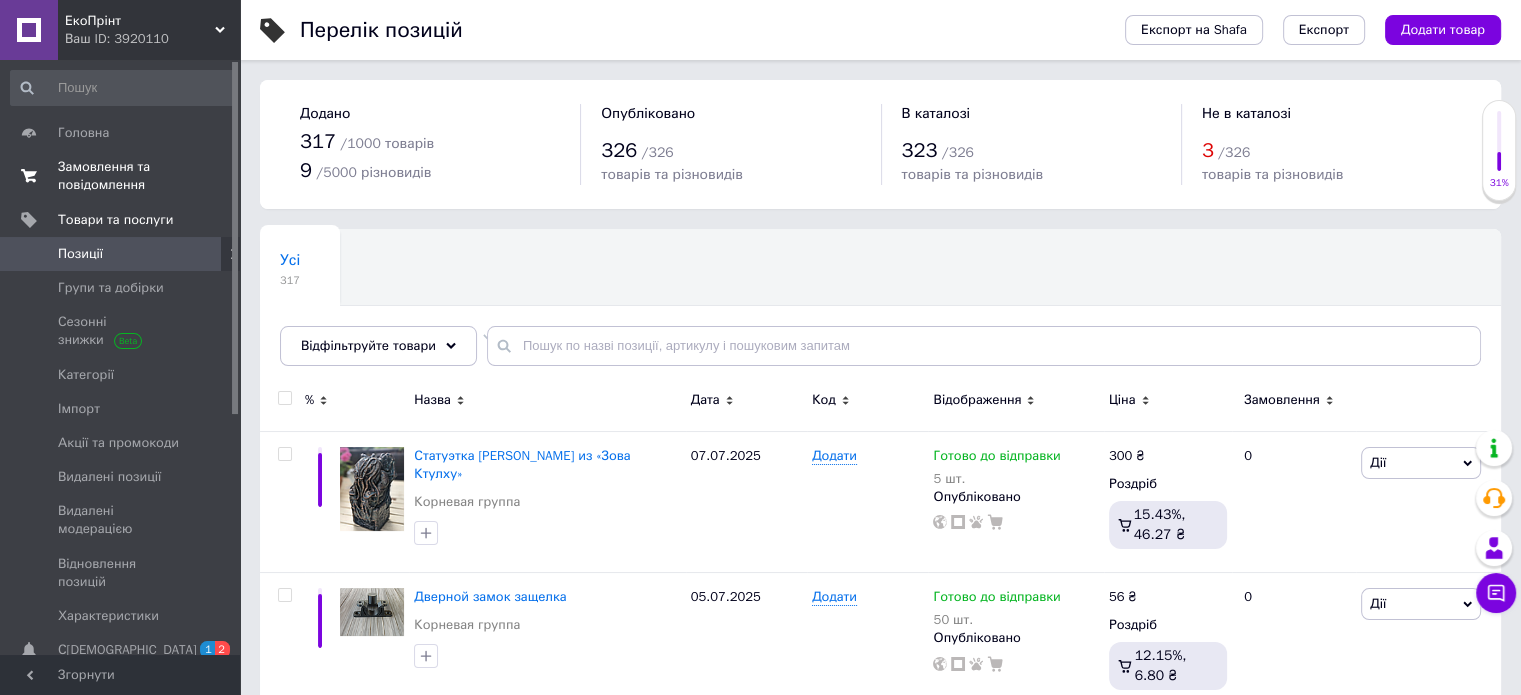 click on "Замовлення та повідомлення" at bounding box center (121, 176) 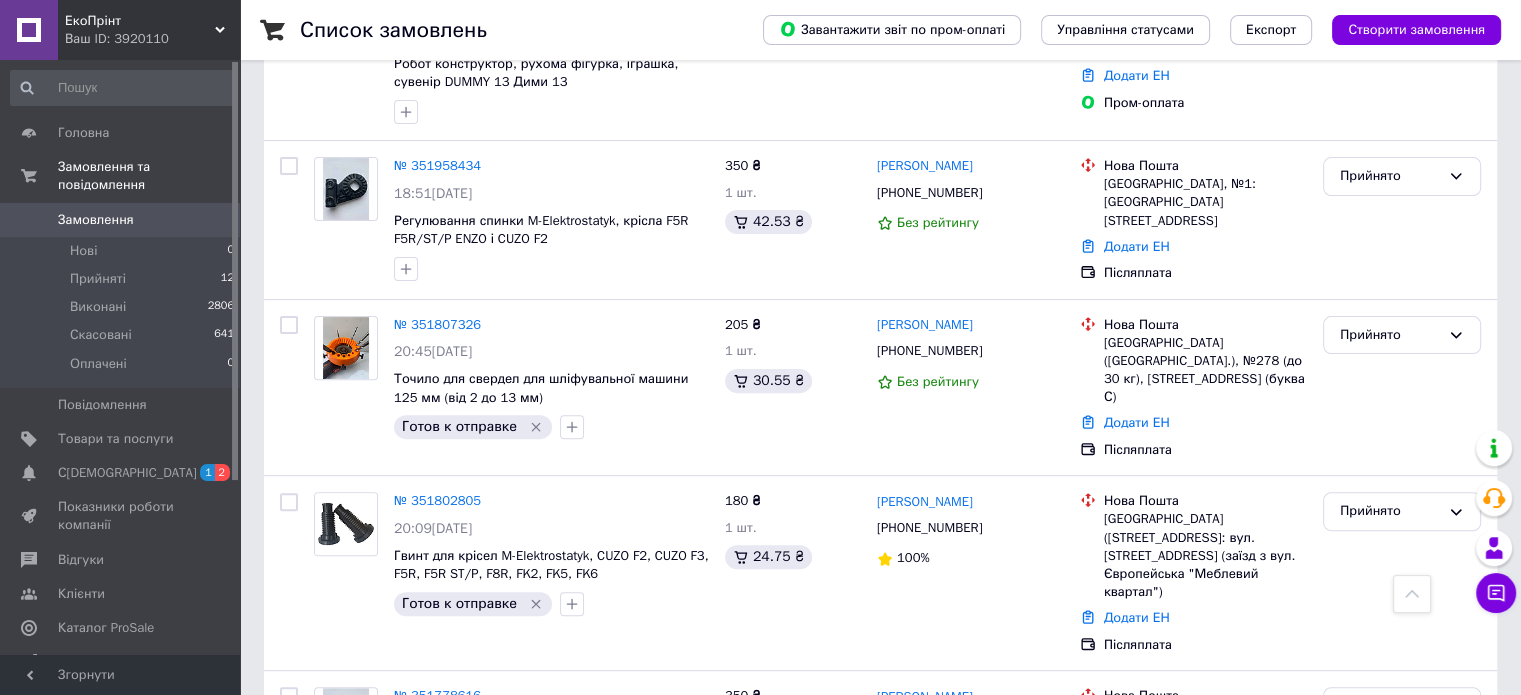 scroll, scrollTop: 736, scrollLeft: 0, axis: vertical 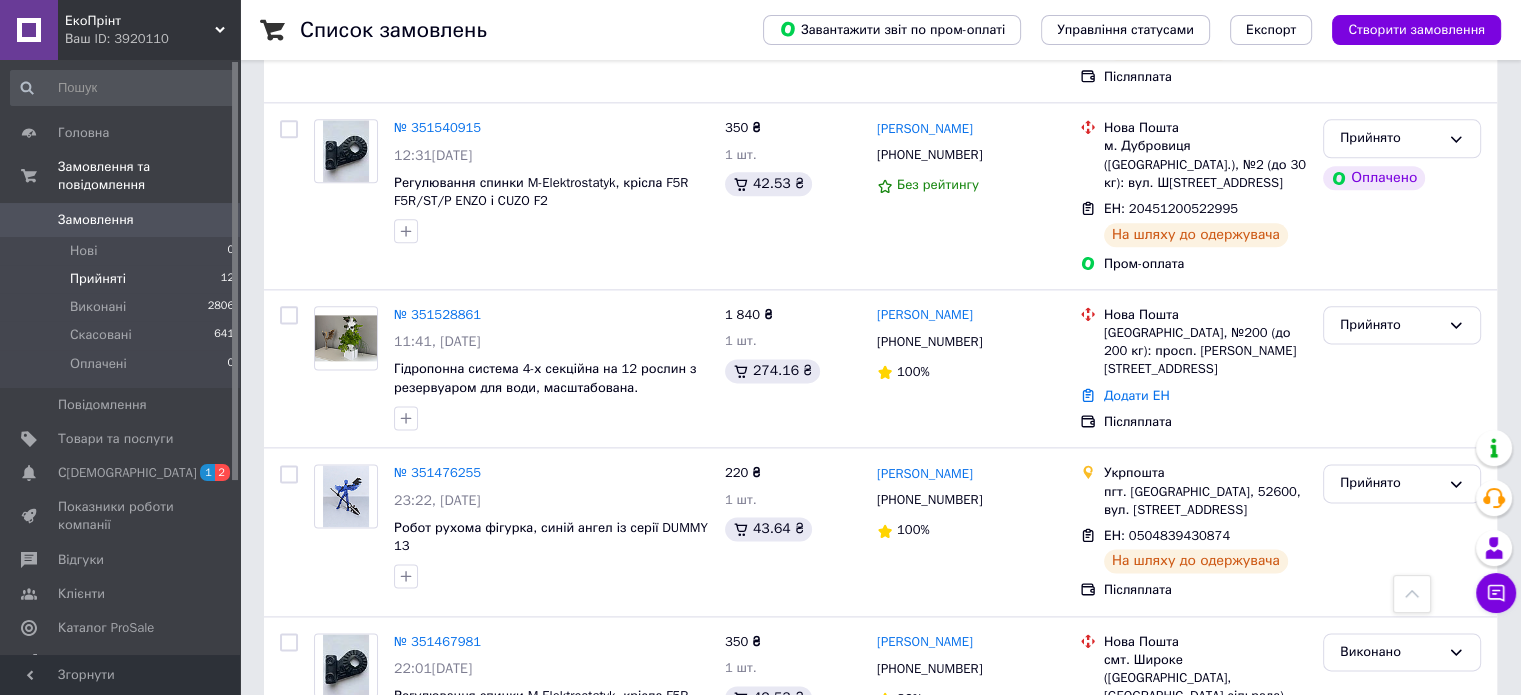 click on "Прийняті 12" at bounding box center [123, 279] 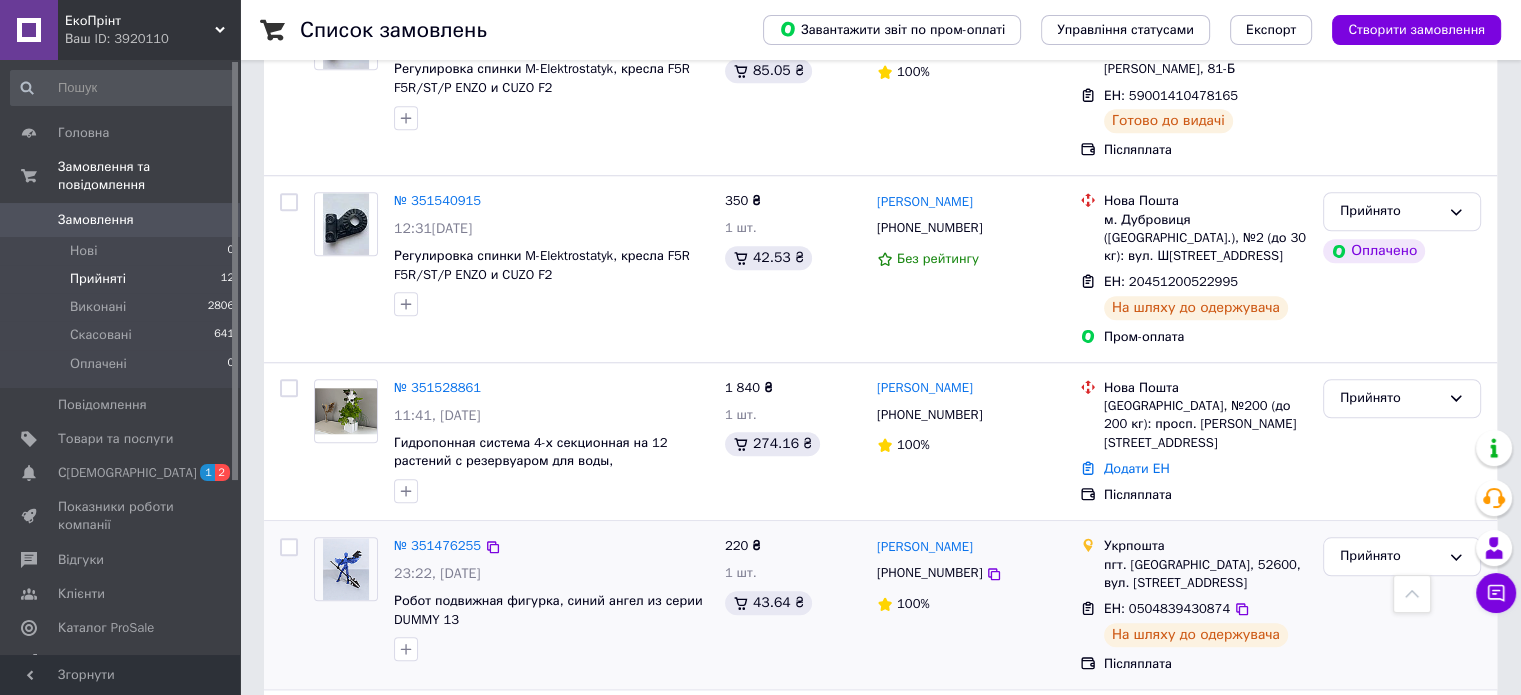 scroll, scrollTop: 1688, scrollLeft: 0, axis: vertical 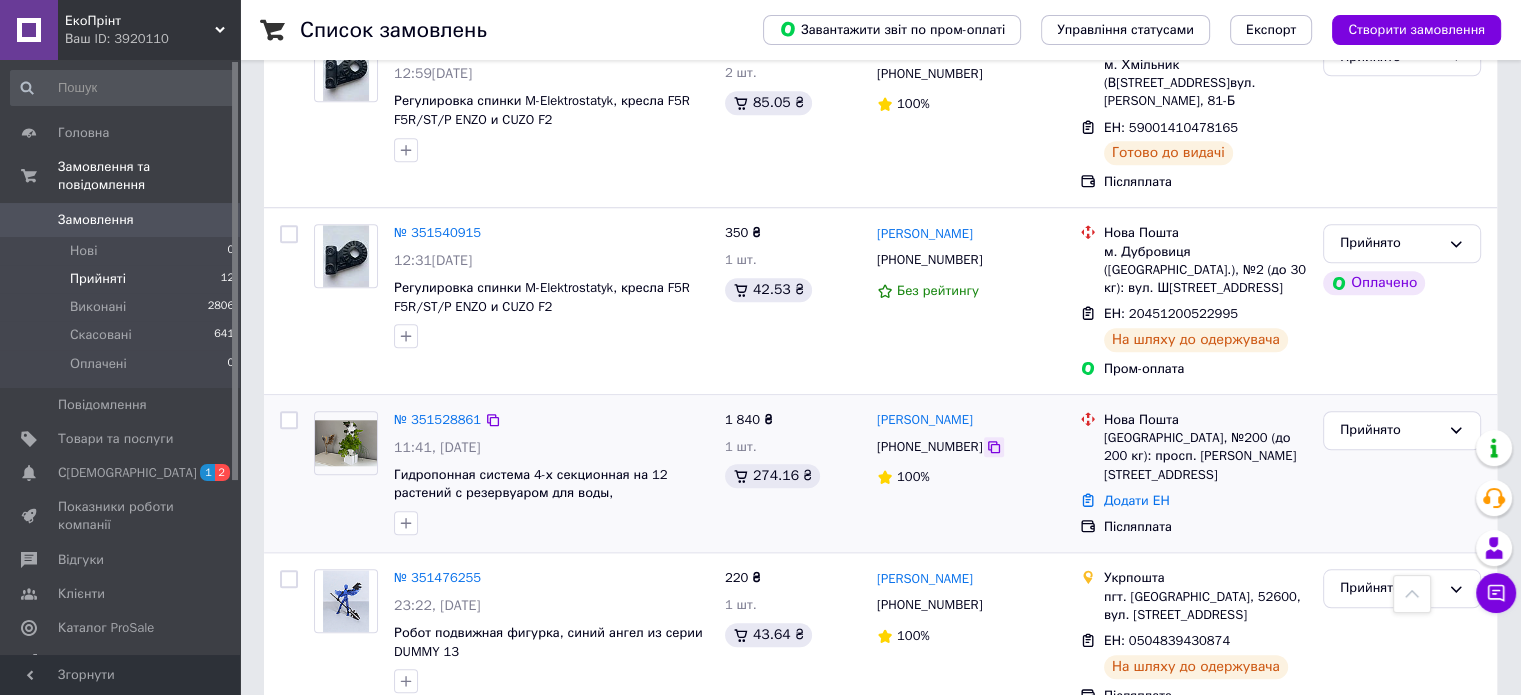 click 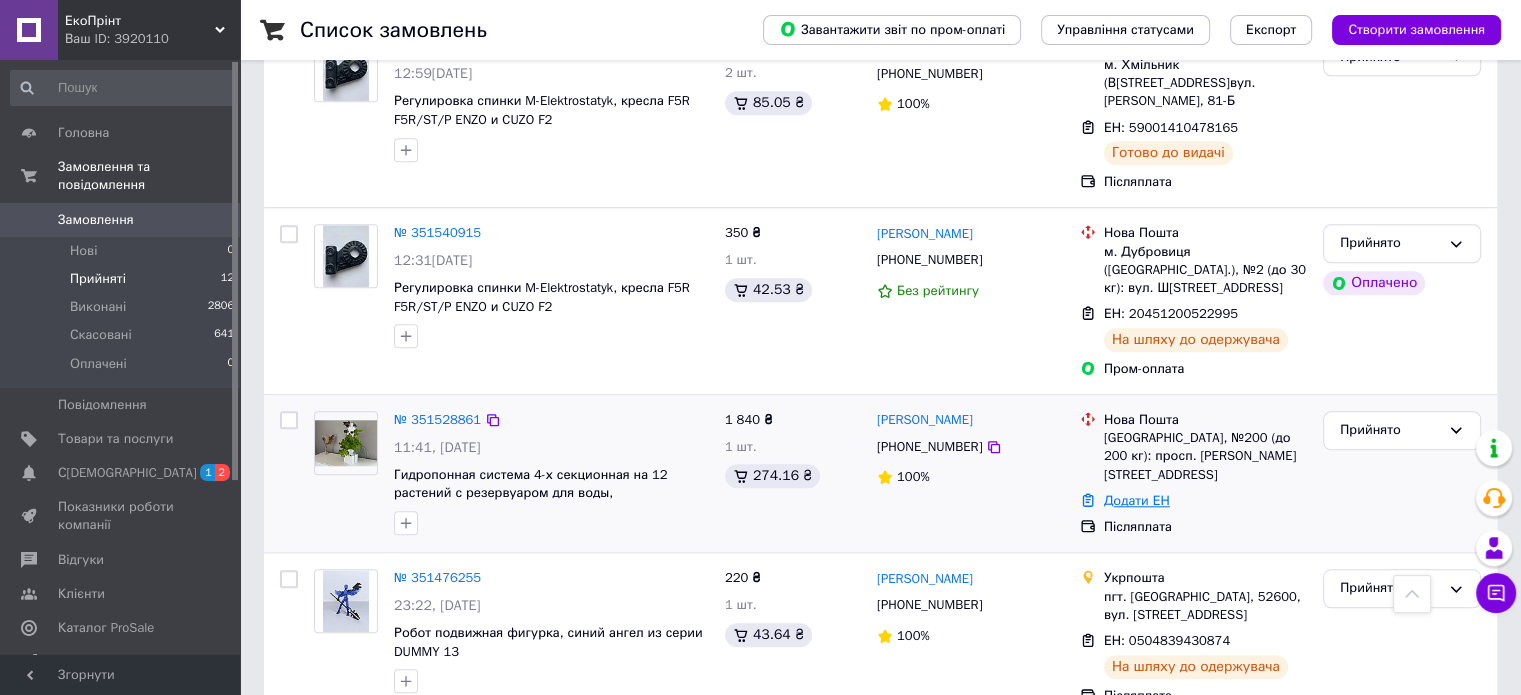 click on "Додати ЕН" at bounding box center [1137, 500] 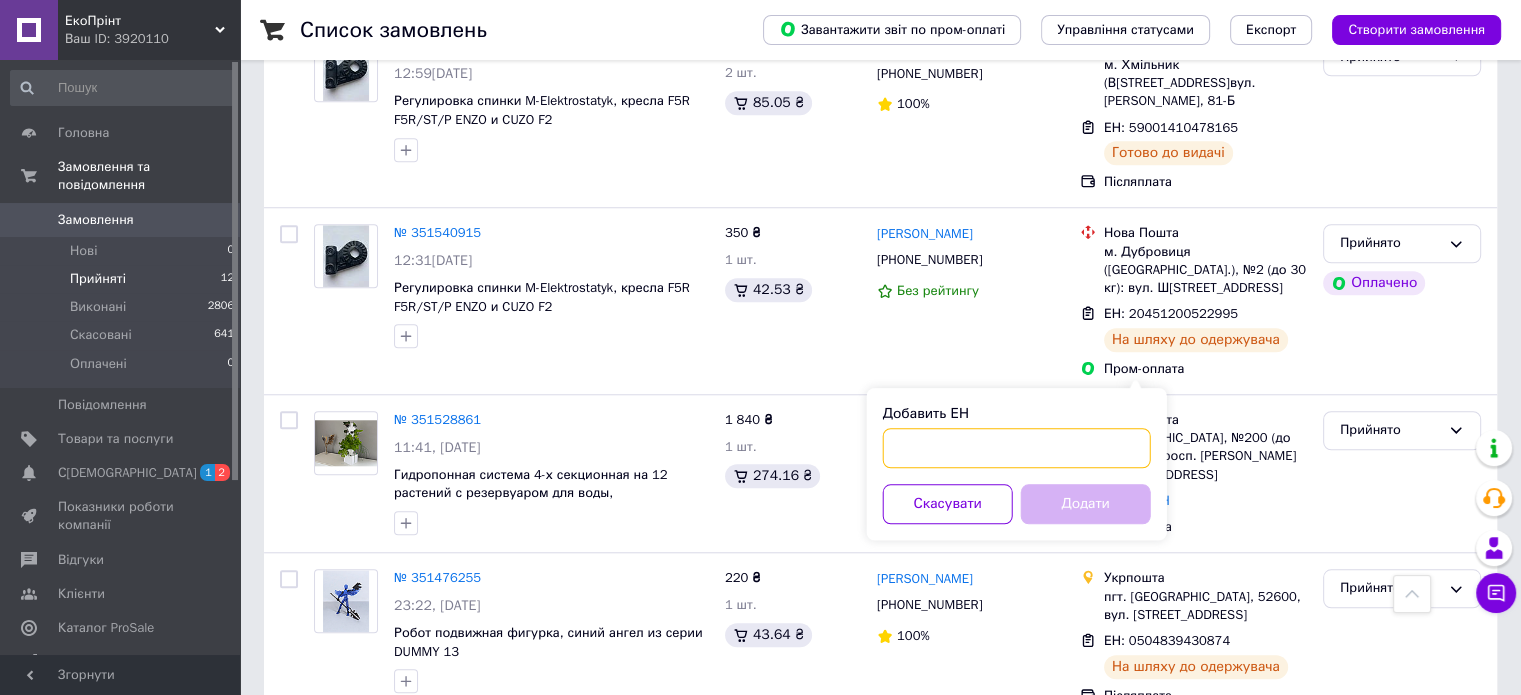 click on "Добавить ЕН" at bounding box center [1017, 448] 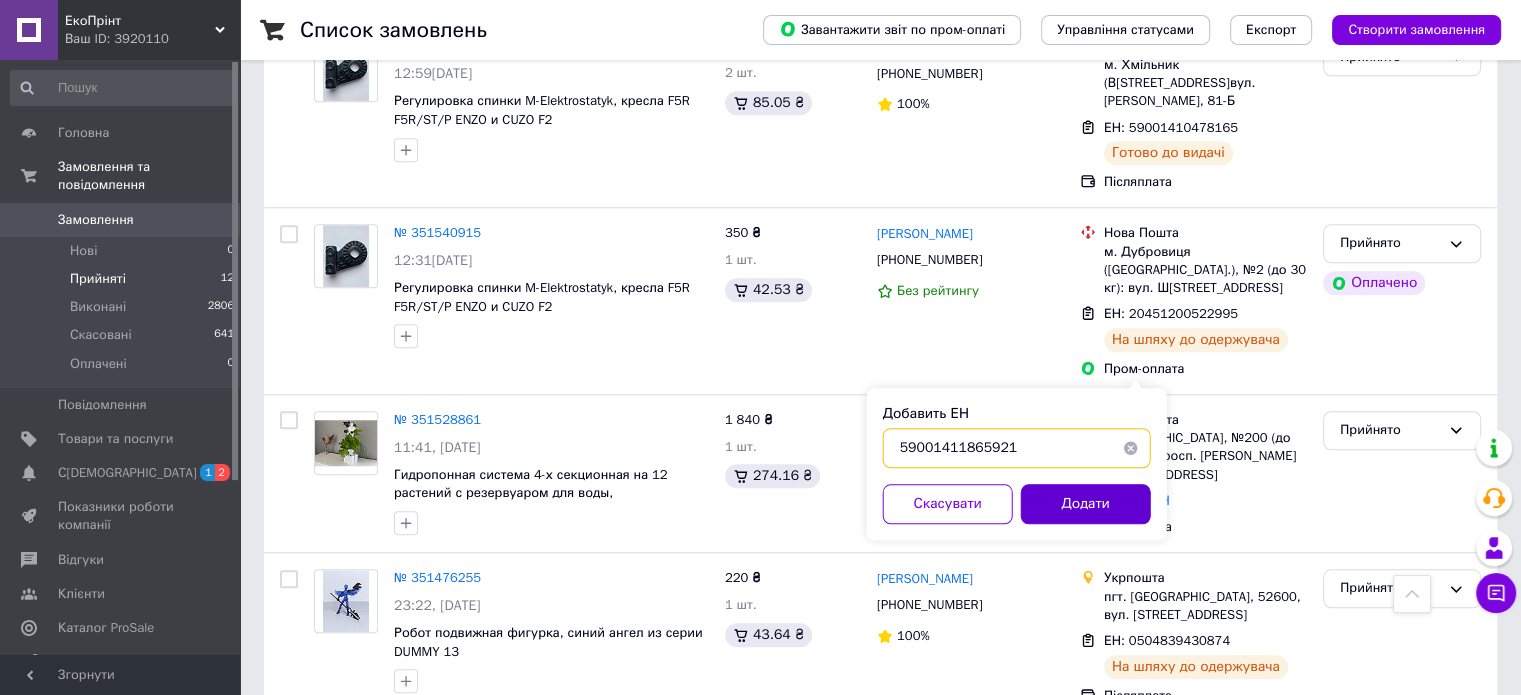 type on "59001411865921" 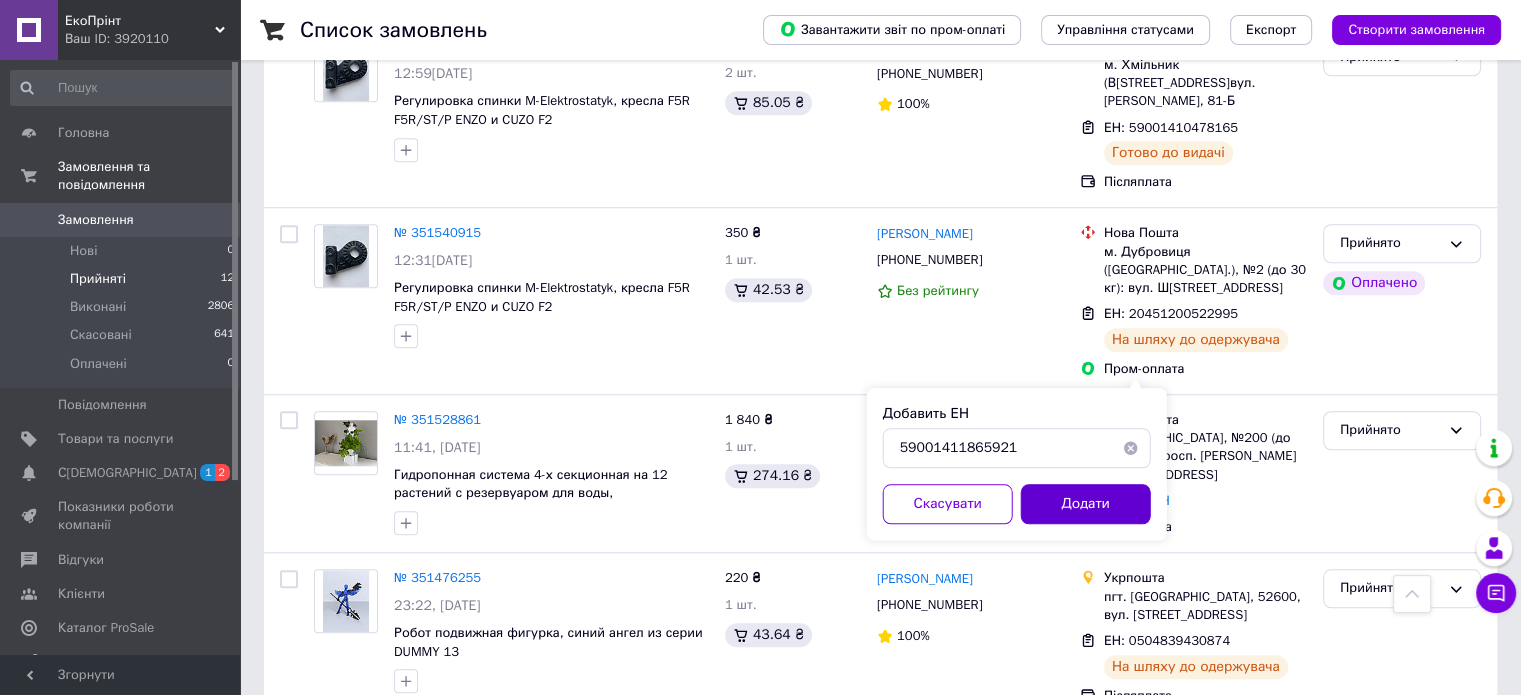 click on "Додати" at bounding box center [1086, 504] 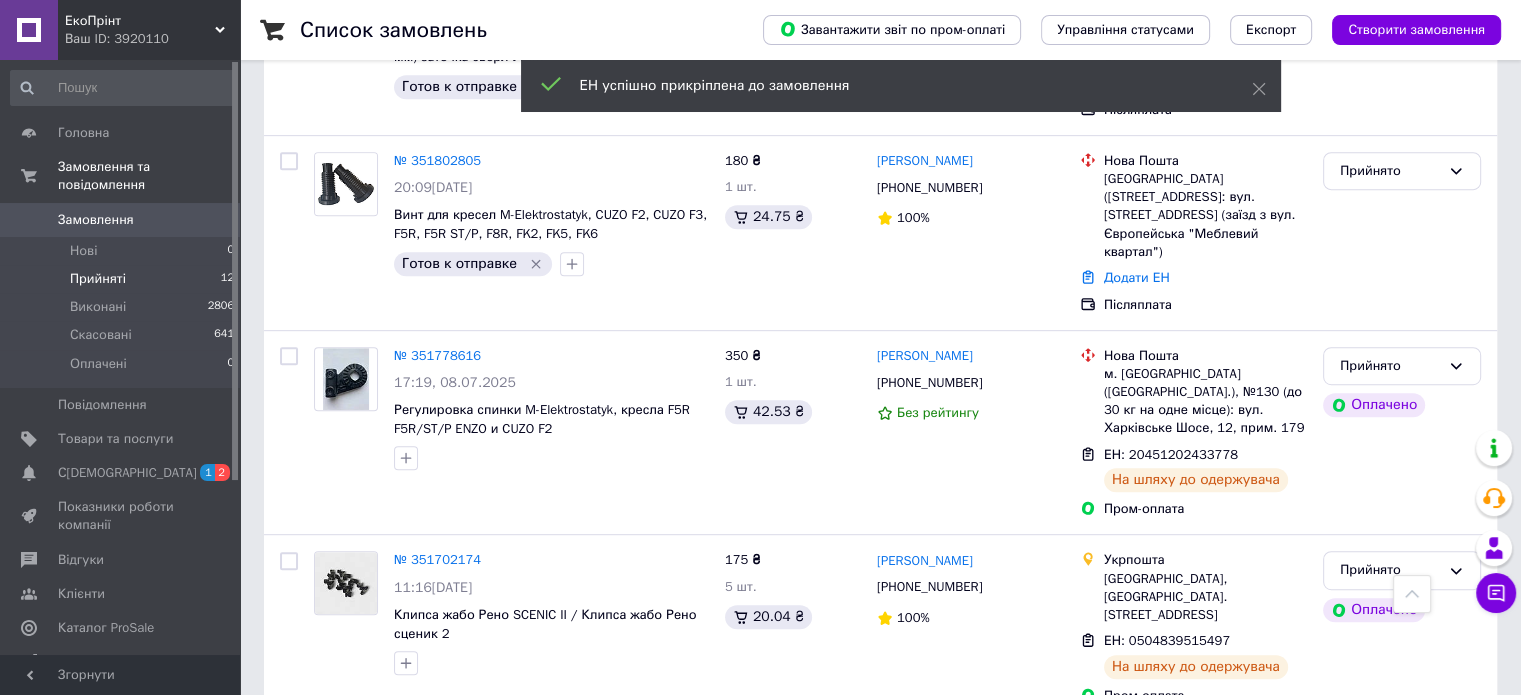 scroll, scrollTop: 888, scrollLeft: 0, axis: vertical 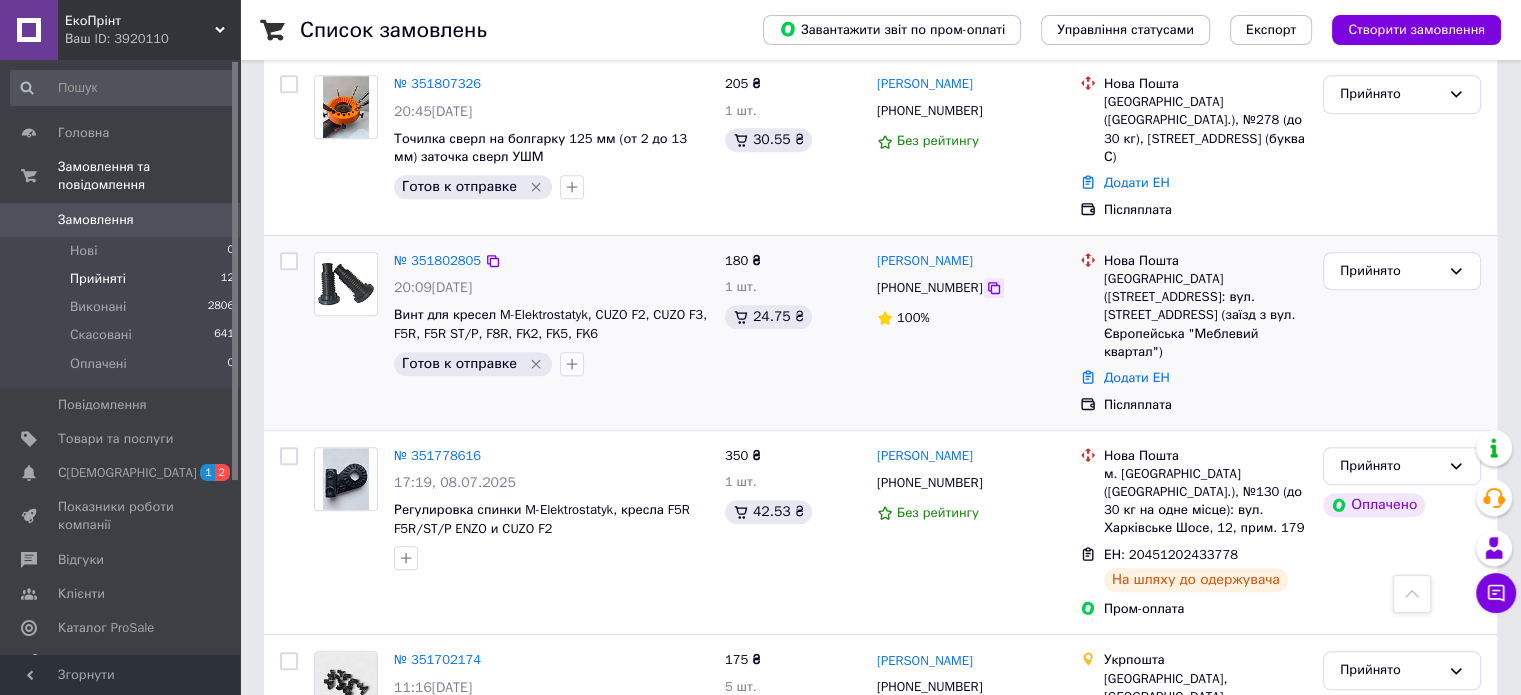 click 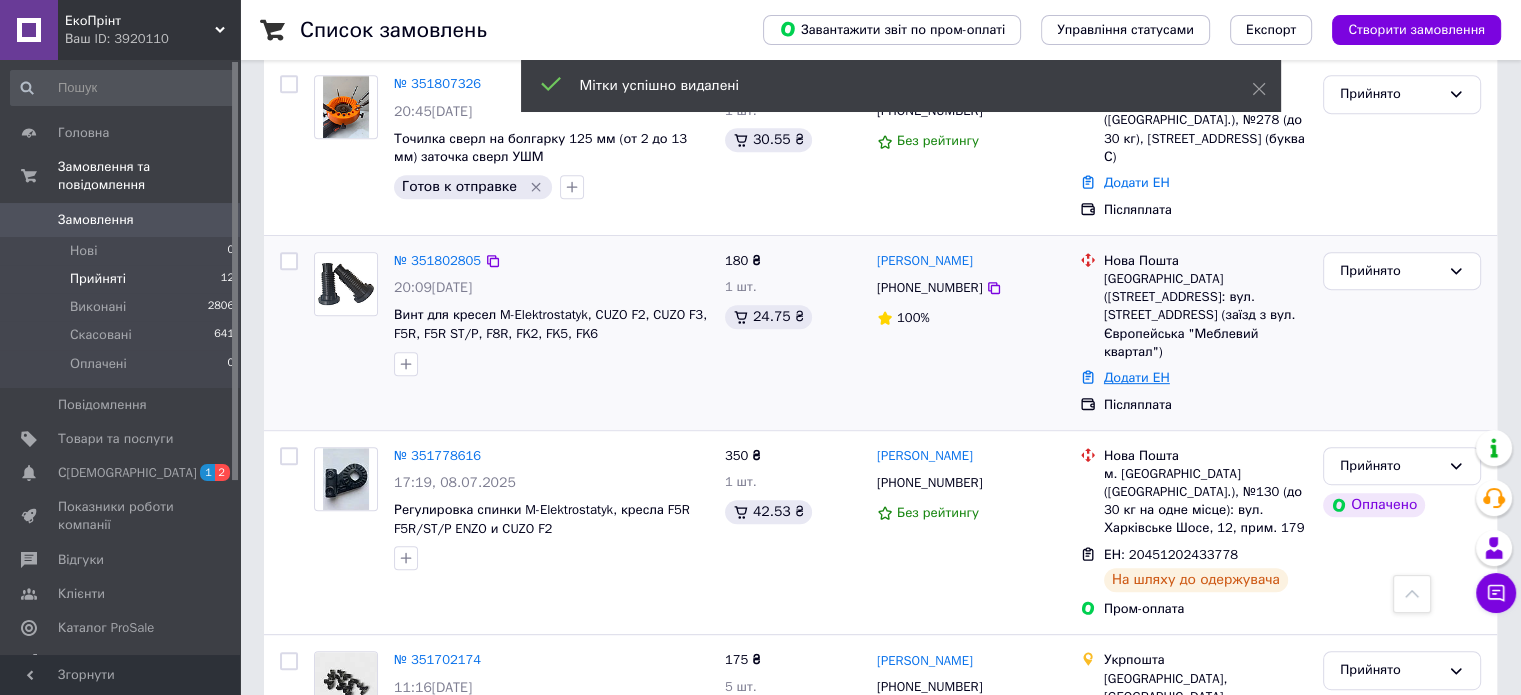 click on "Додати ЕН" at bounding box center [1137, 377] 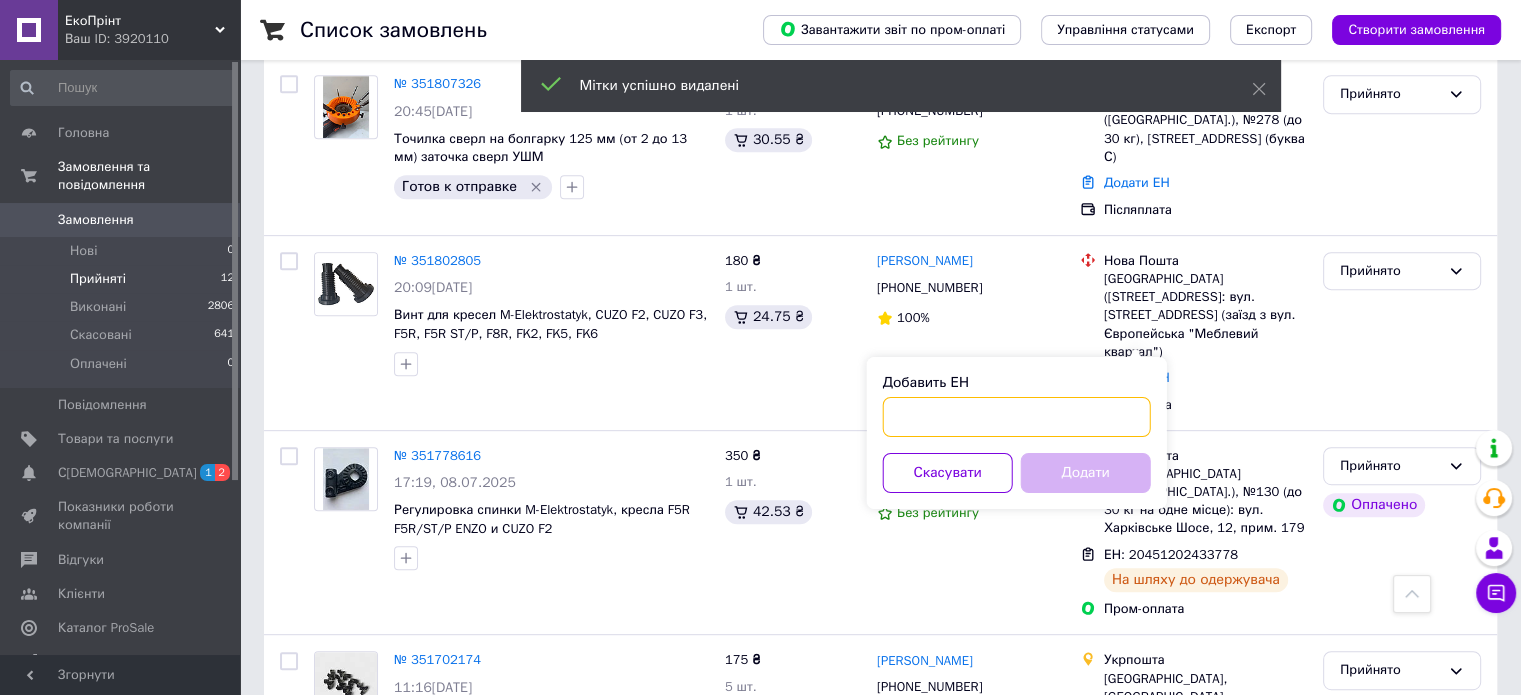 click on "Добавить ЕН" at bounding box center [1017, 417] 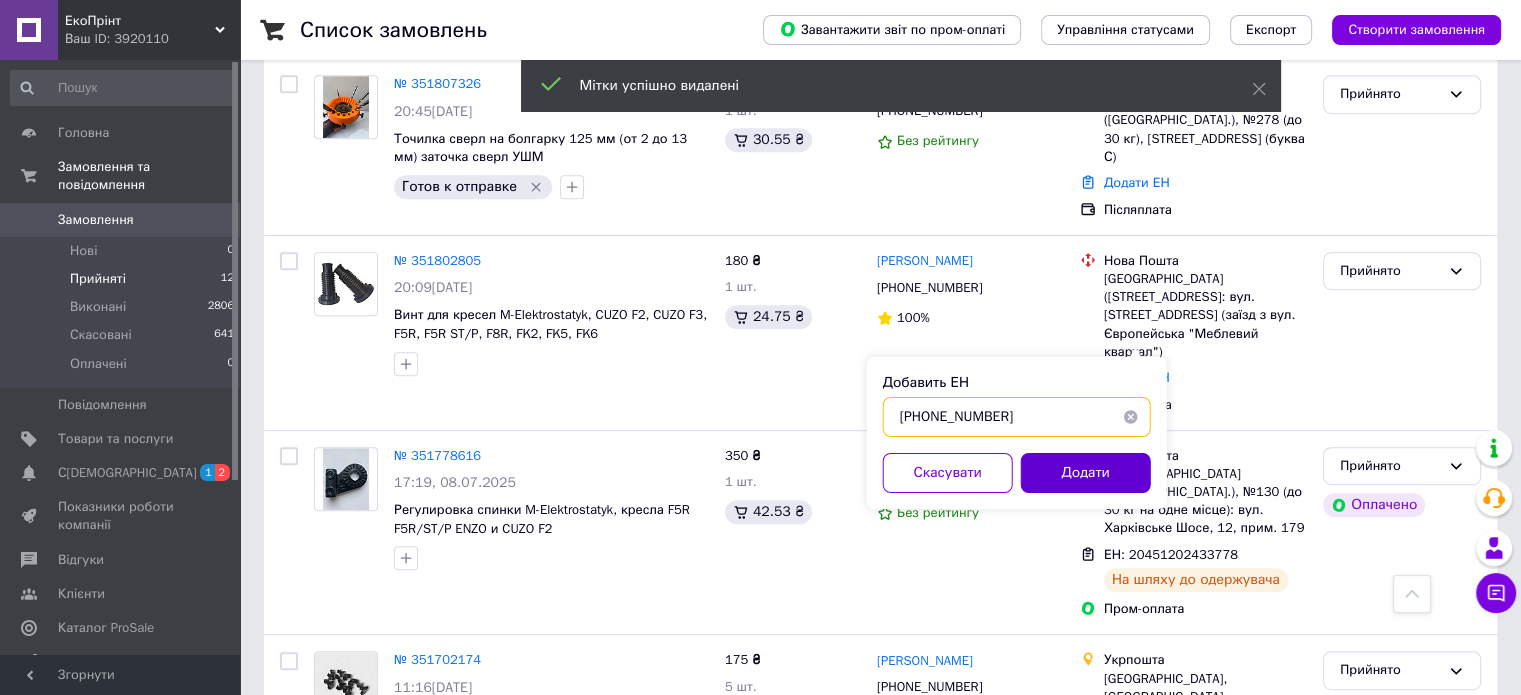 type on "[PHONE_NUMBER]" 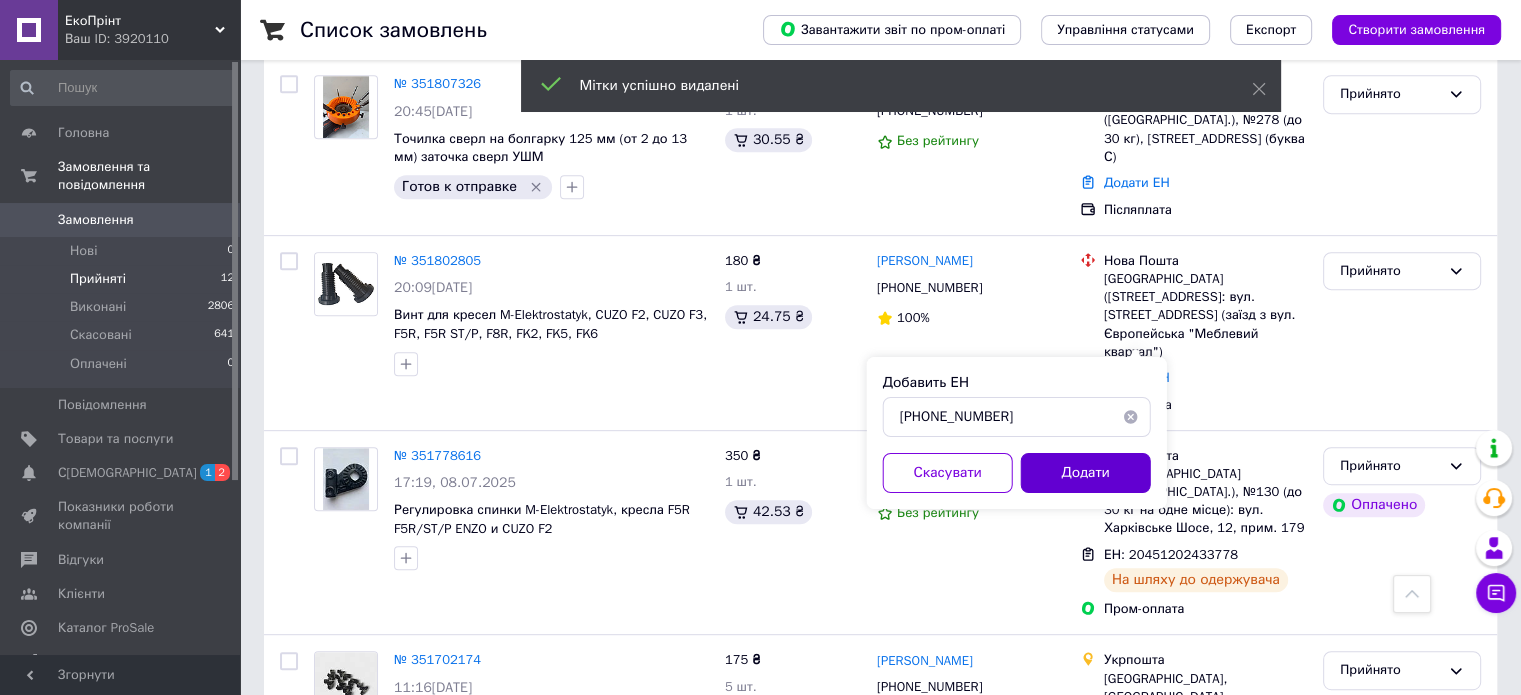 click on "Додати" at bounding box center (1086, 473) 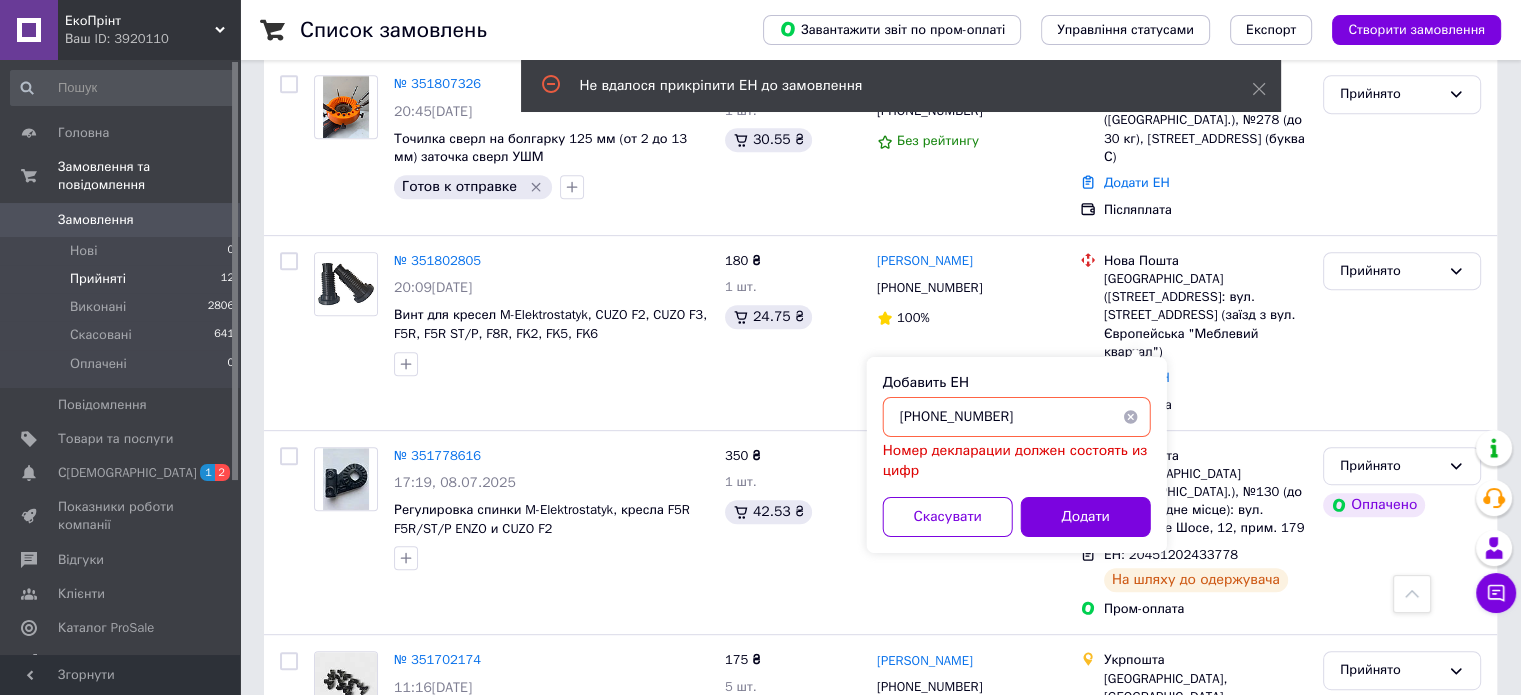 click at bounding box center (1131, 417) 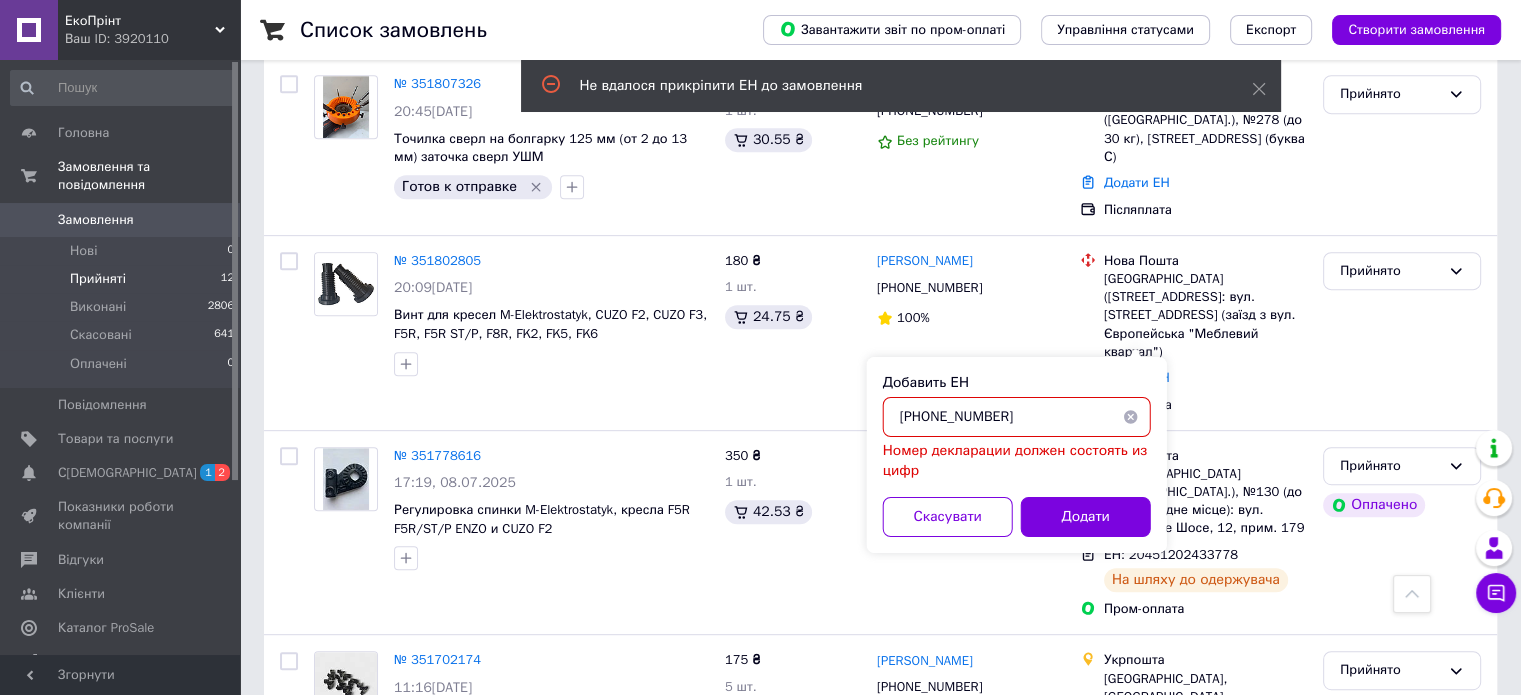 type 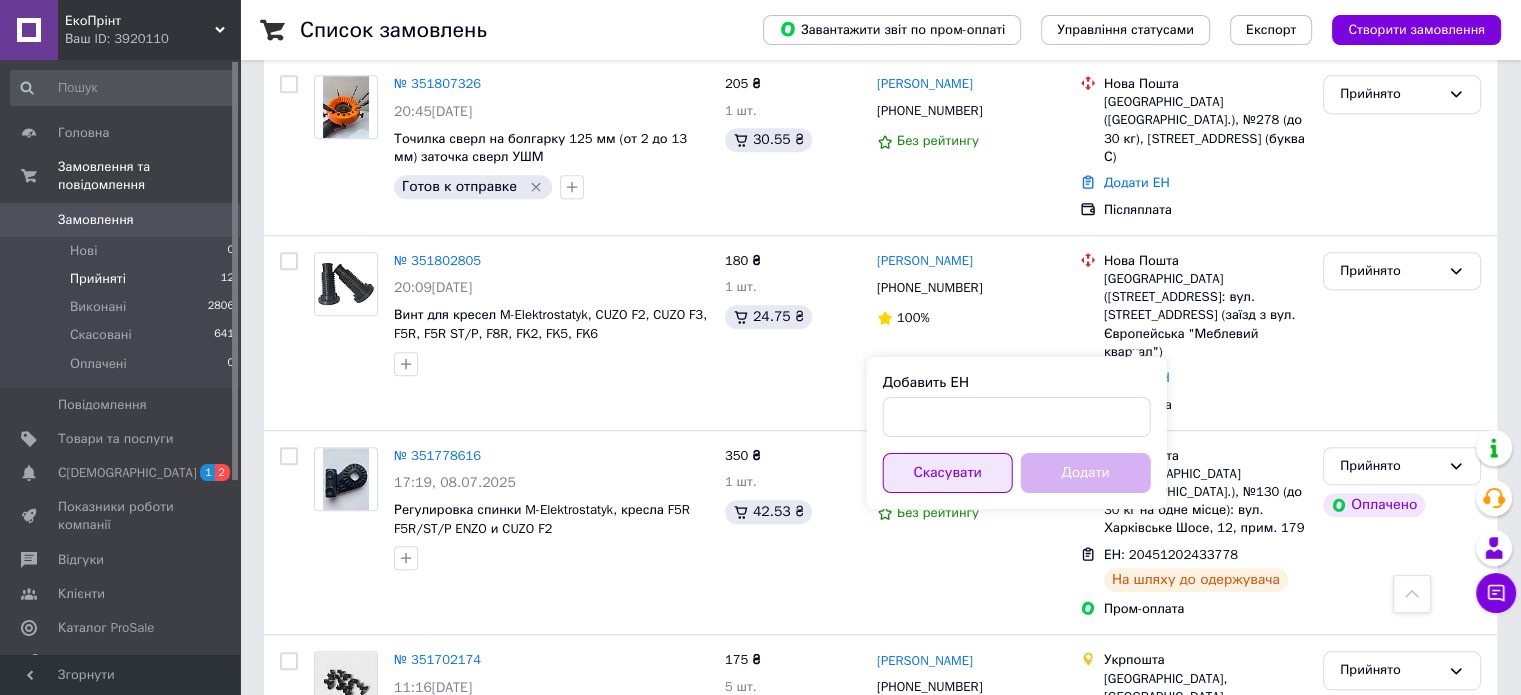 click on "Скасувати" at bounding box center [948, 473] 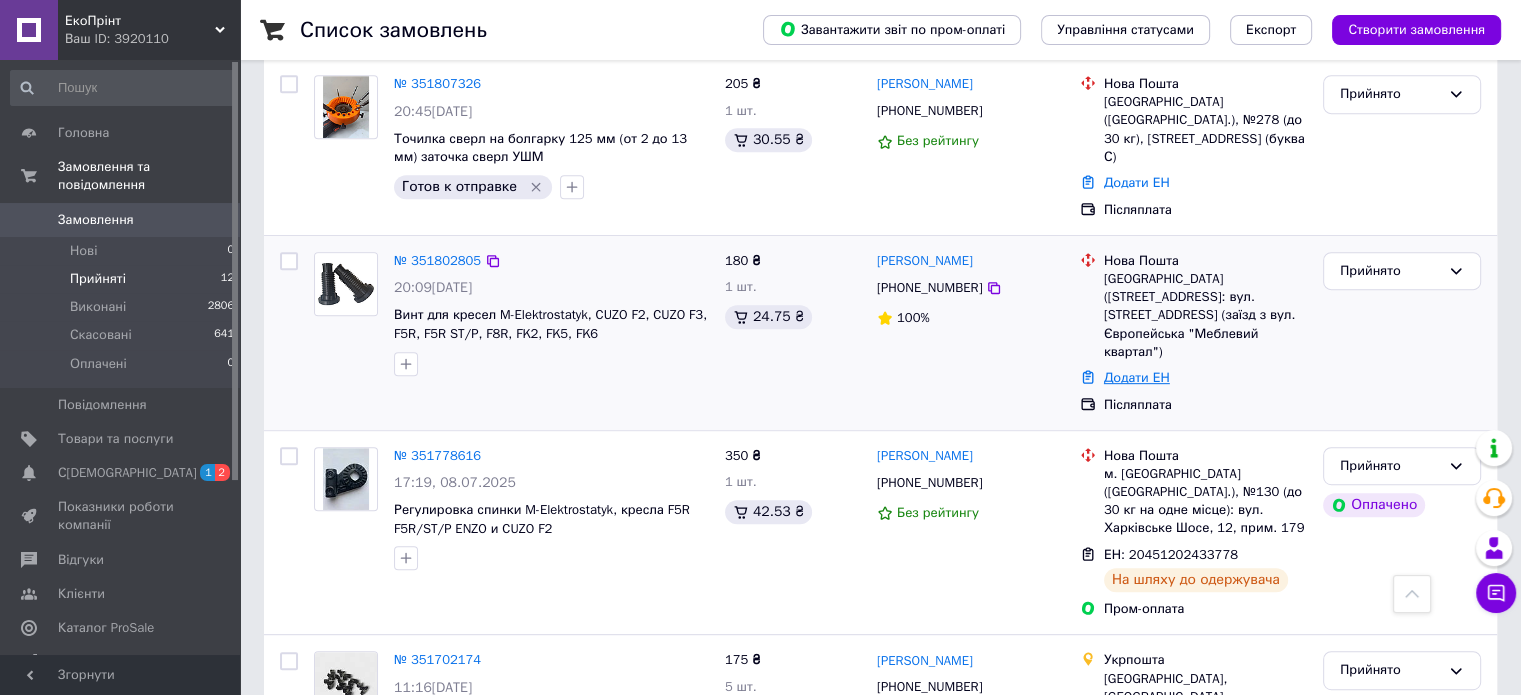 click on "Додати ЕН" at bounding box center [1137, 377] 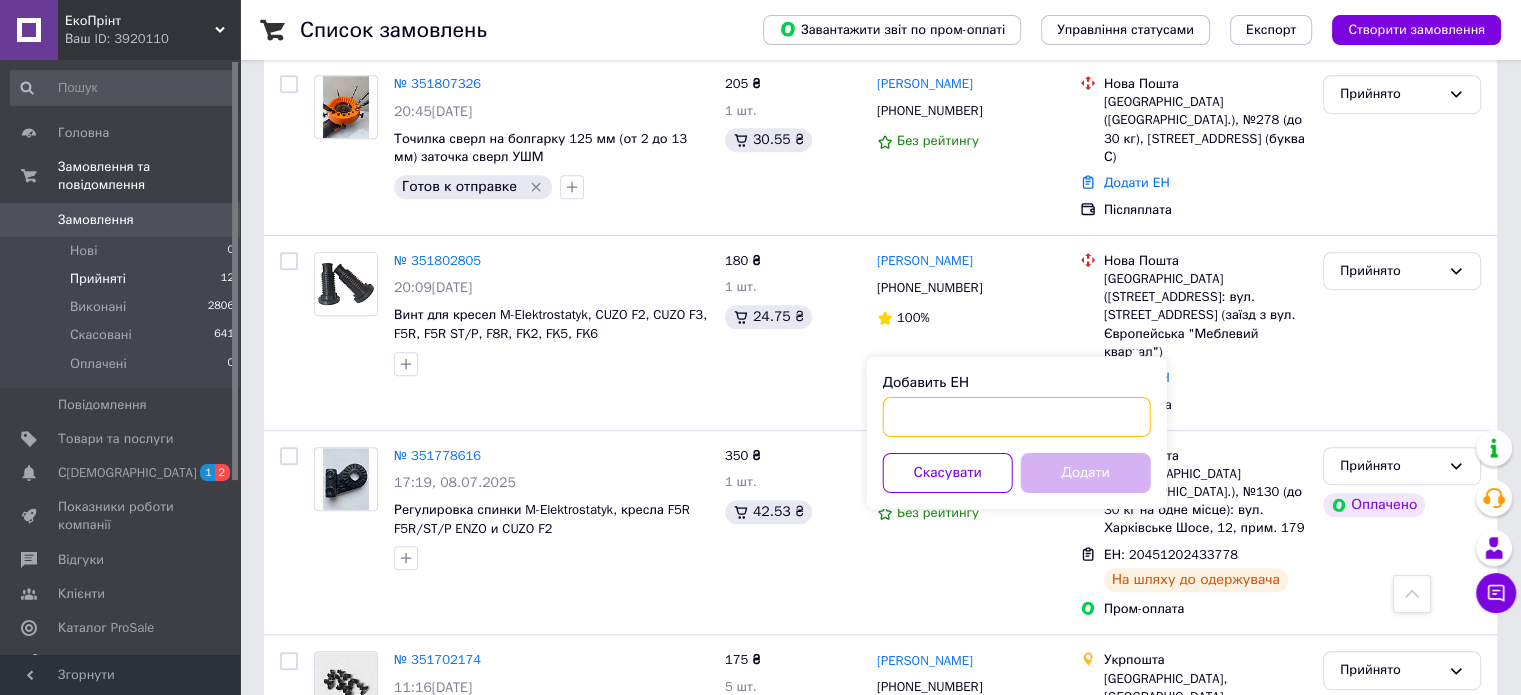 click on "Добавить ЕН" at bounding box center [1017, 417] 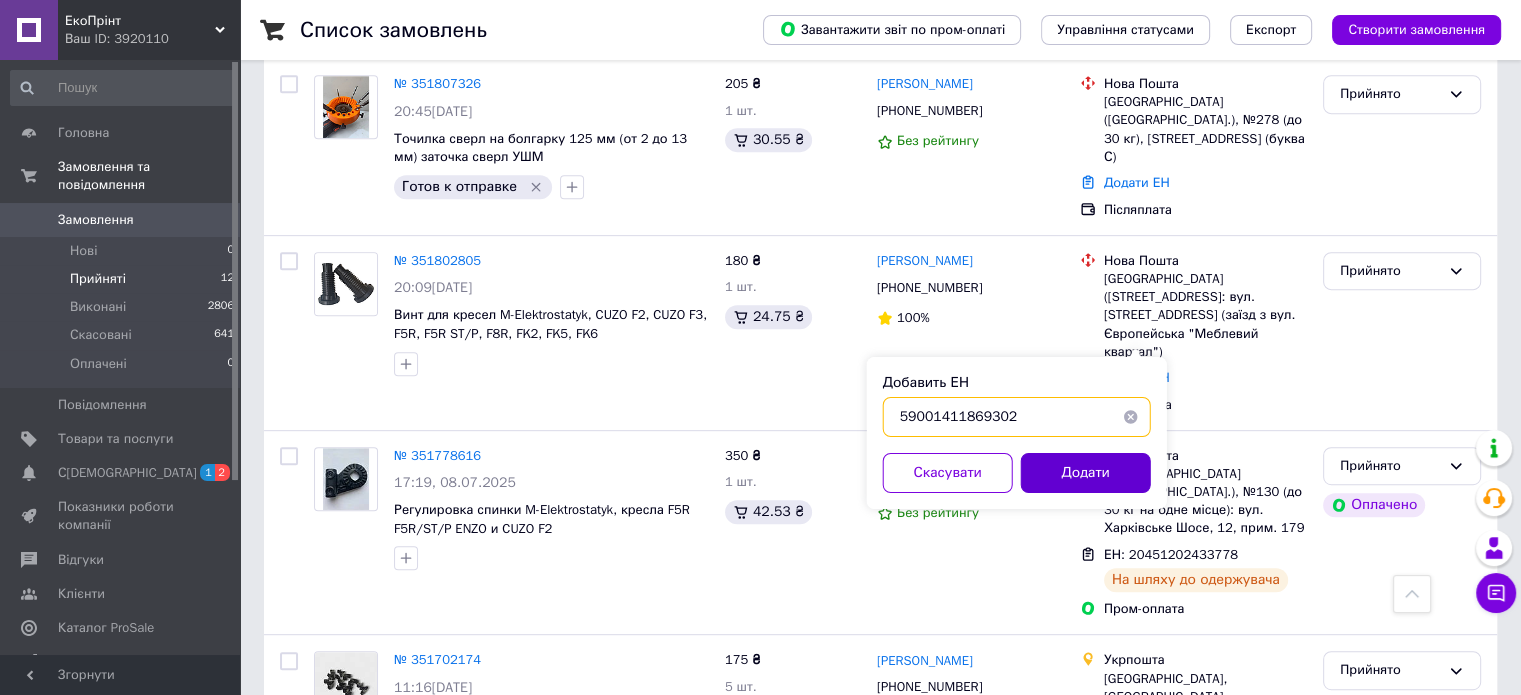 type on "59001411869302" 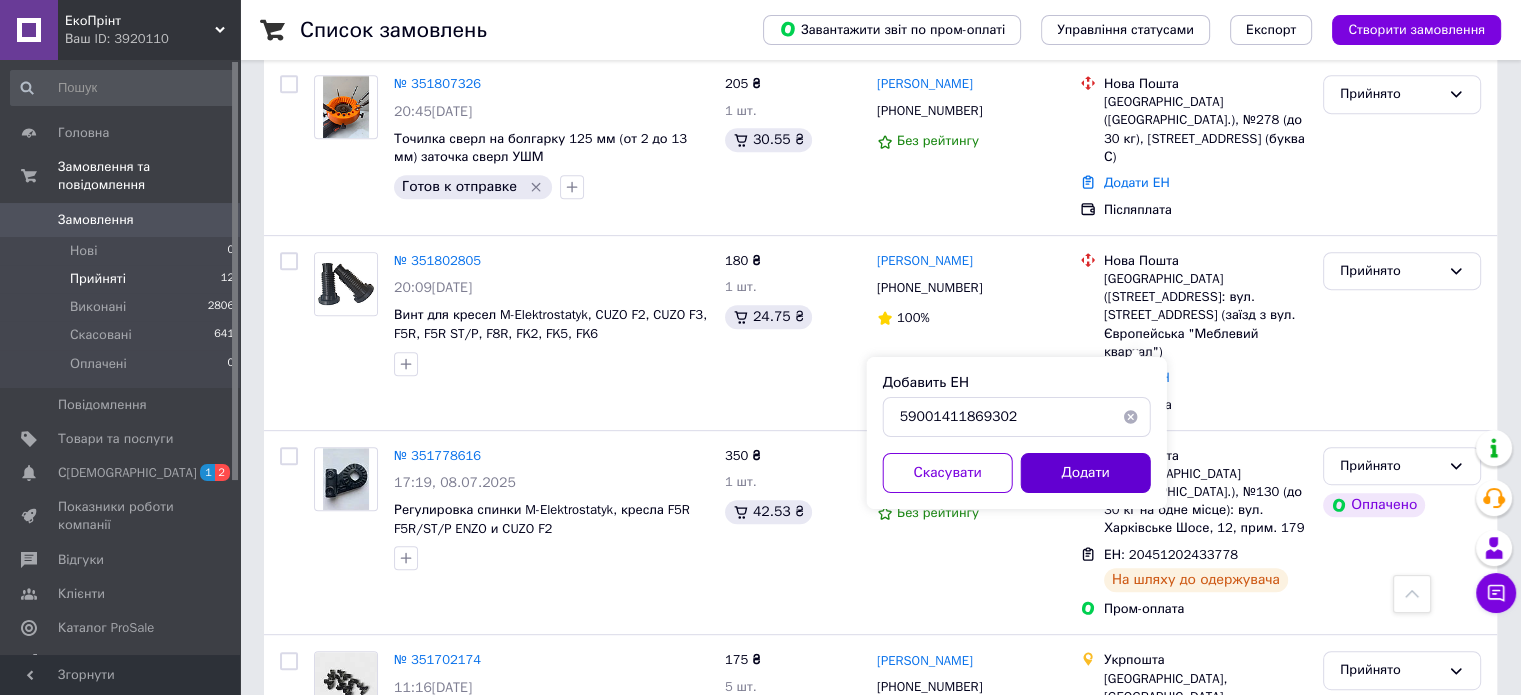 click on "Додати" at bounding box center [1086, 473] 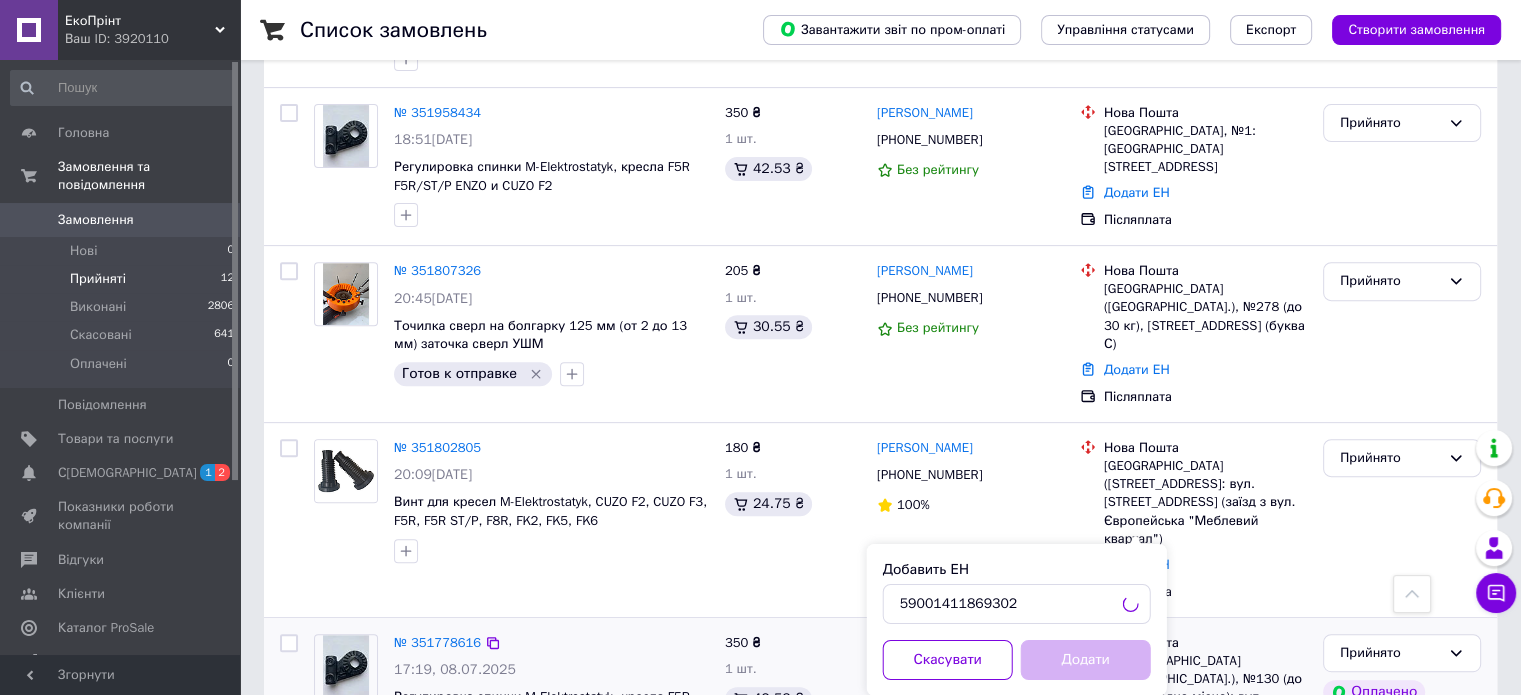 scroll, scrollTop: 688, scrollLeft: 0, axis: vertical 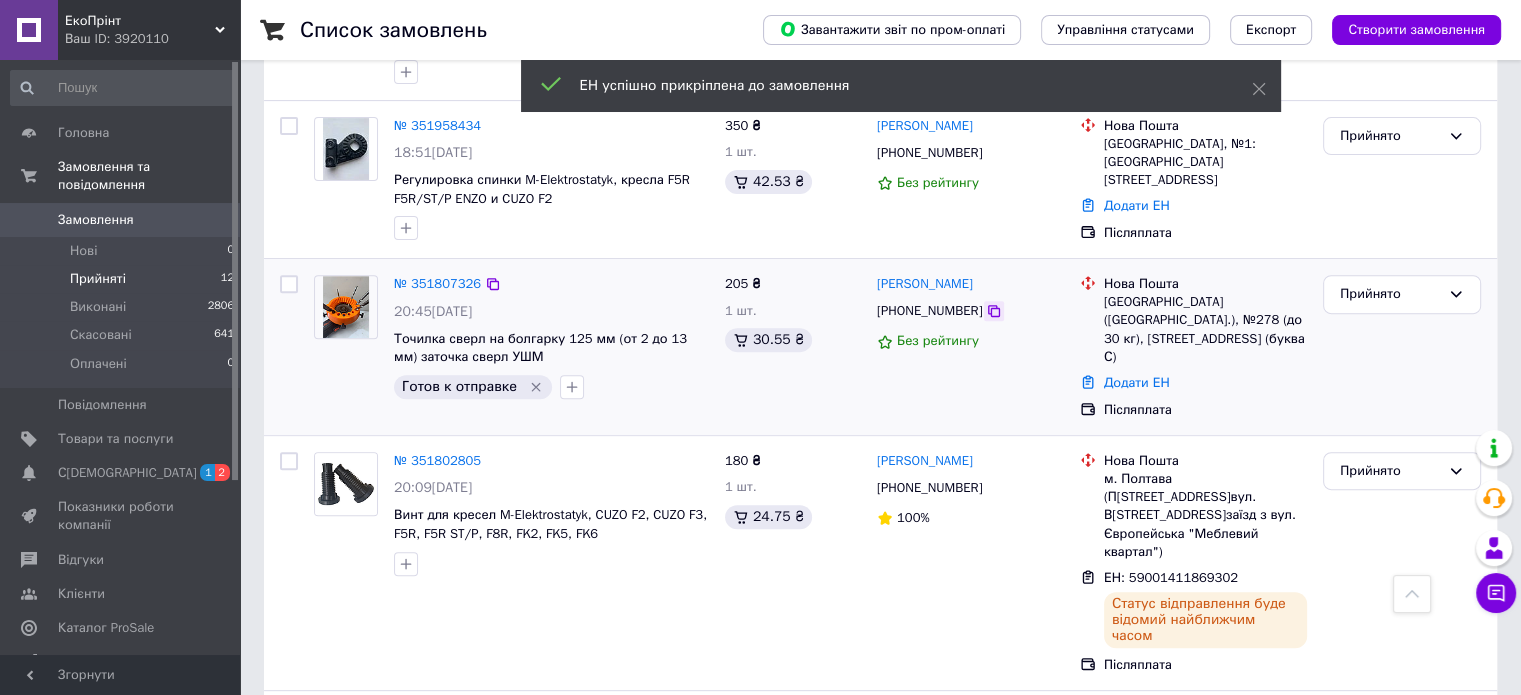click 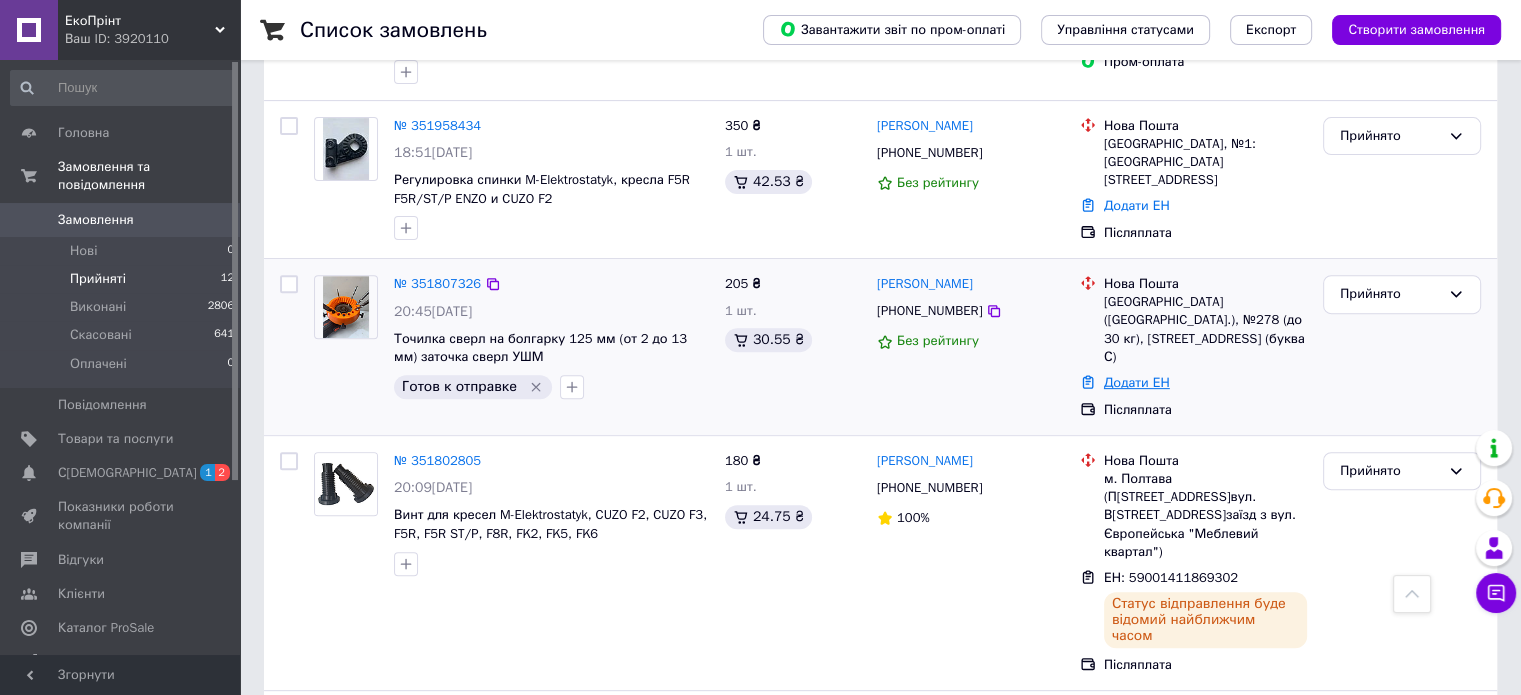 click on "Додати ЕН" at bounding box center (1137, 382) 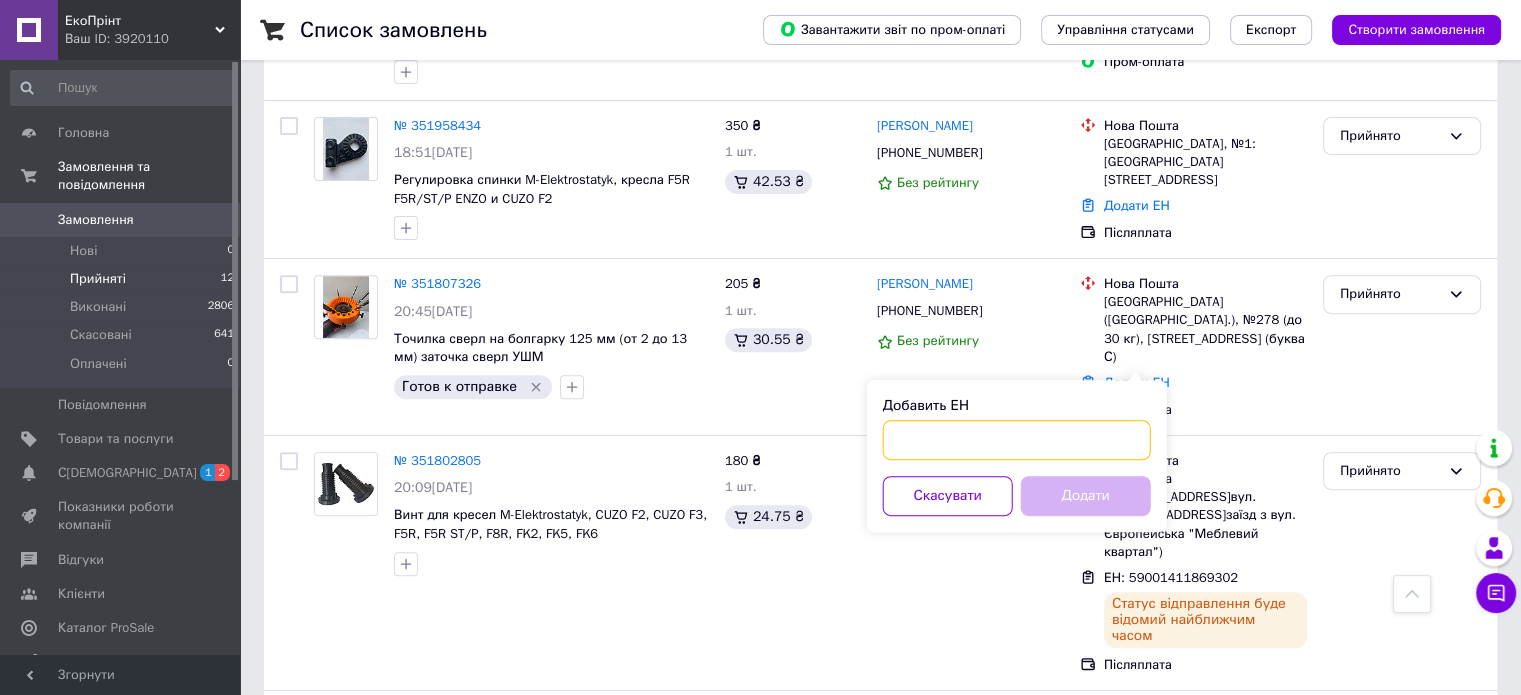 click on "Добавить ЕН" at bounding box center (1017, 440) 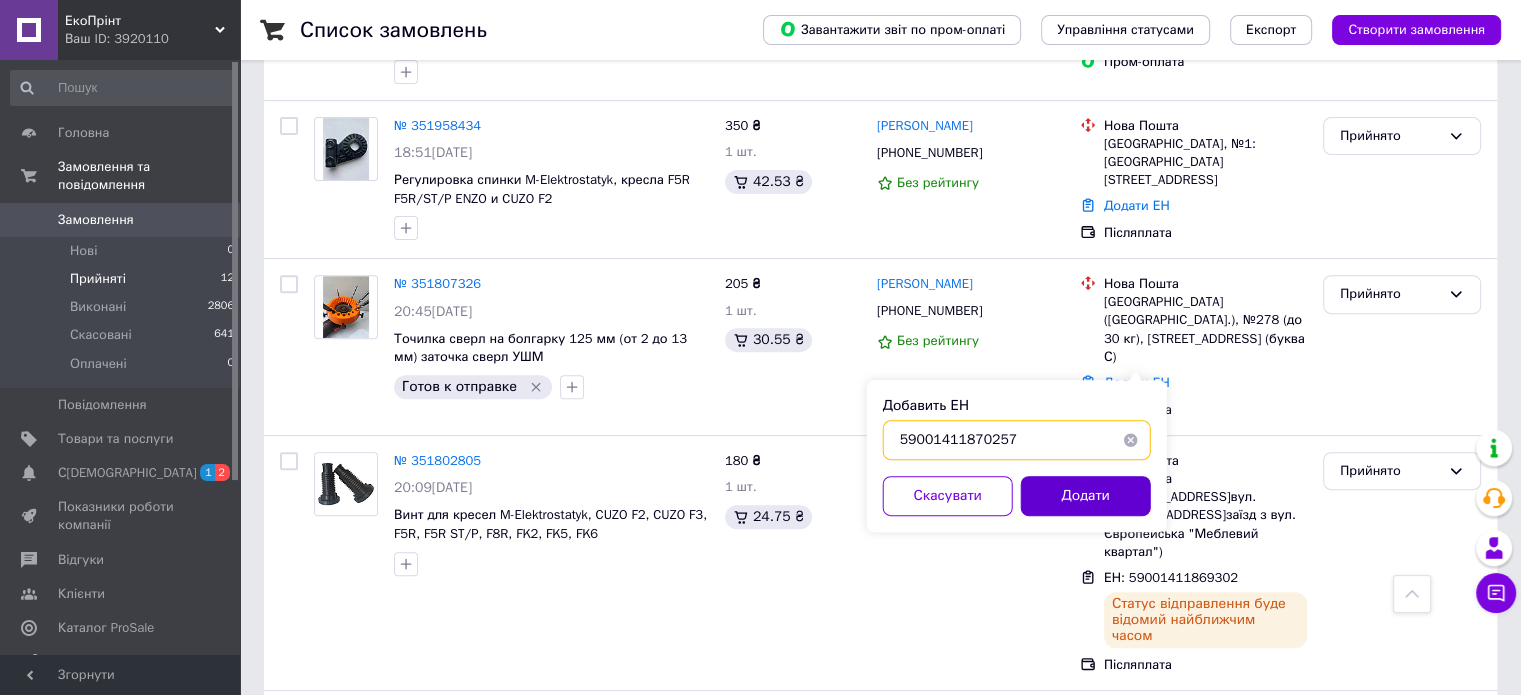 type on "59001411870257" 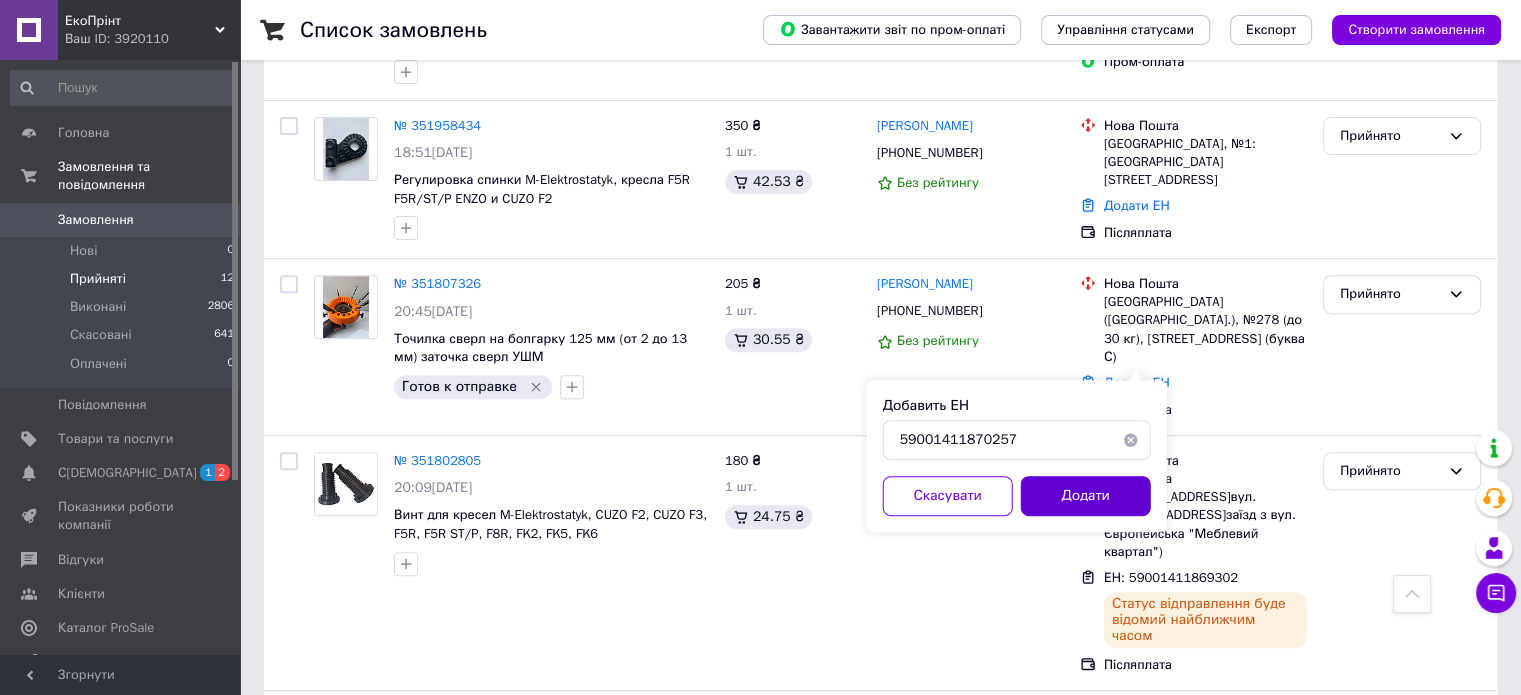 click on "Додати" at bounding box center (1086, 496) 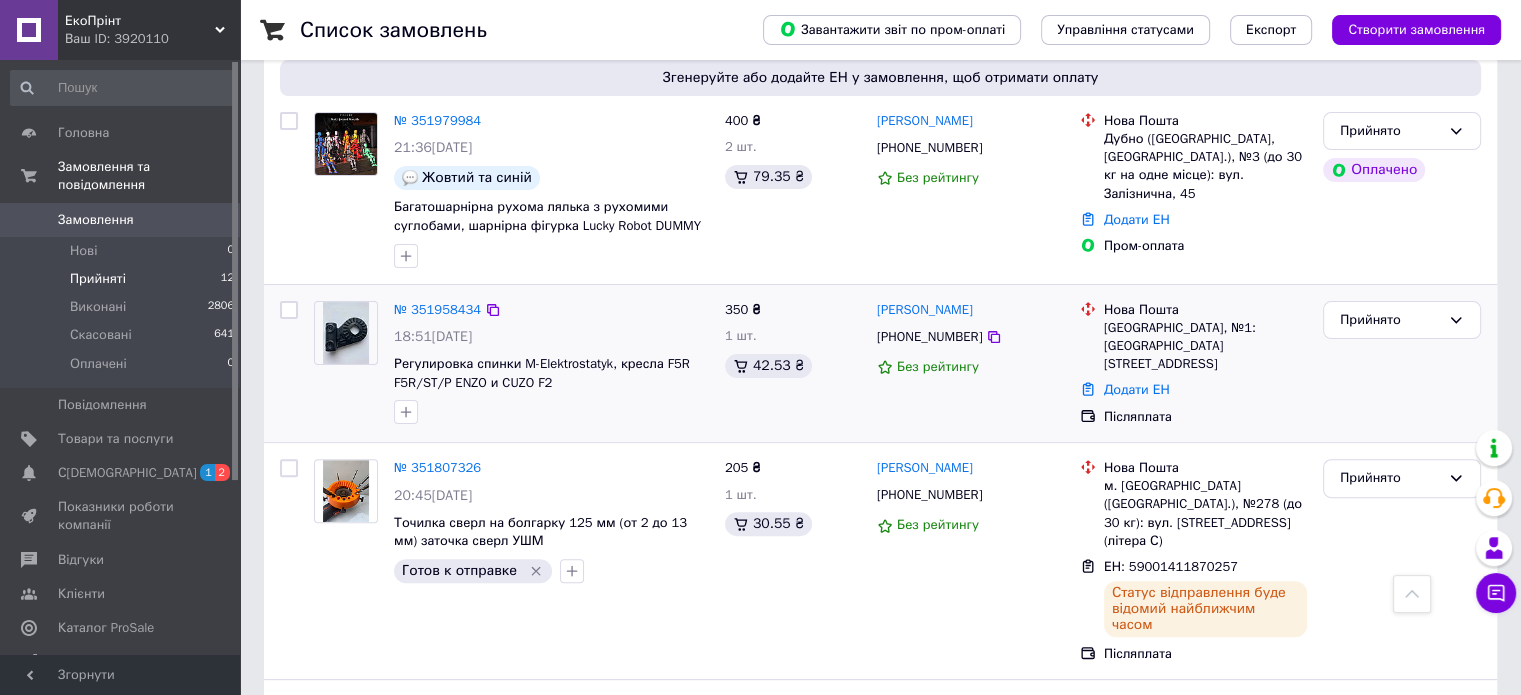 scroll, scrollTop: 0, scrollLeft: 0, axis: both 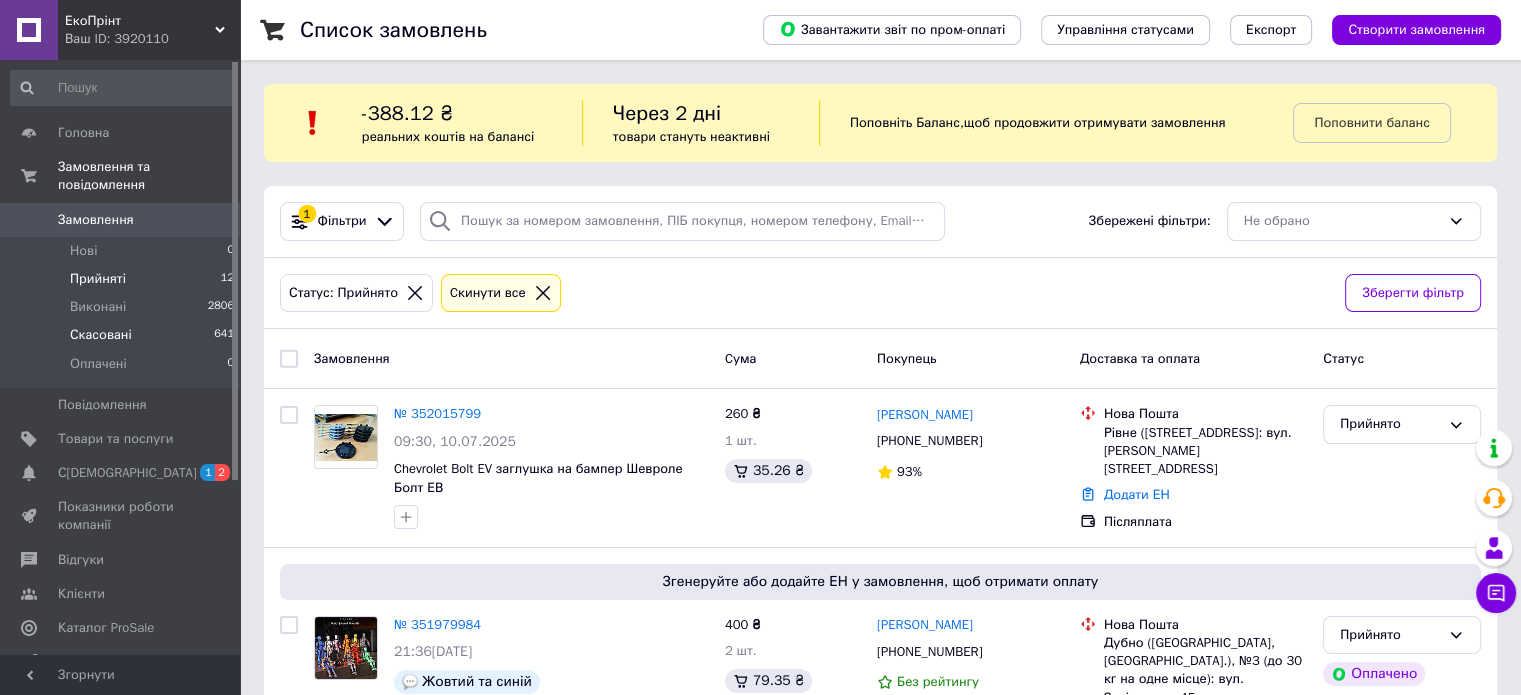 click on "Скасовані" at bounding box center [101, 335] 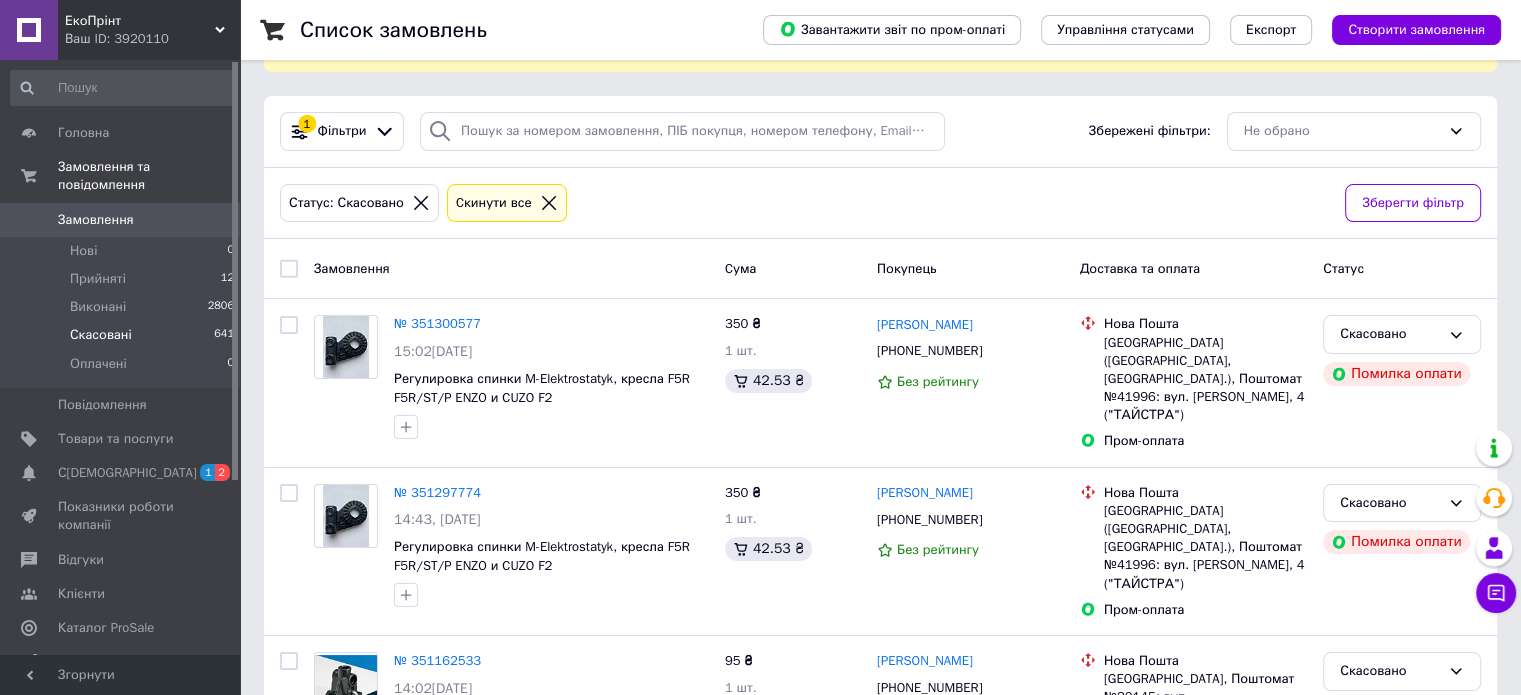 scroll, scrollTop: 0, scrollLeft: 0, axis: both 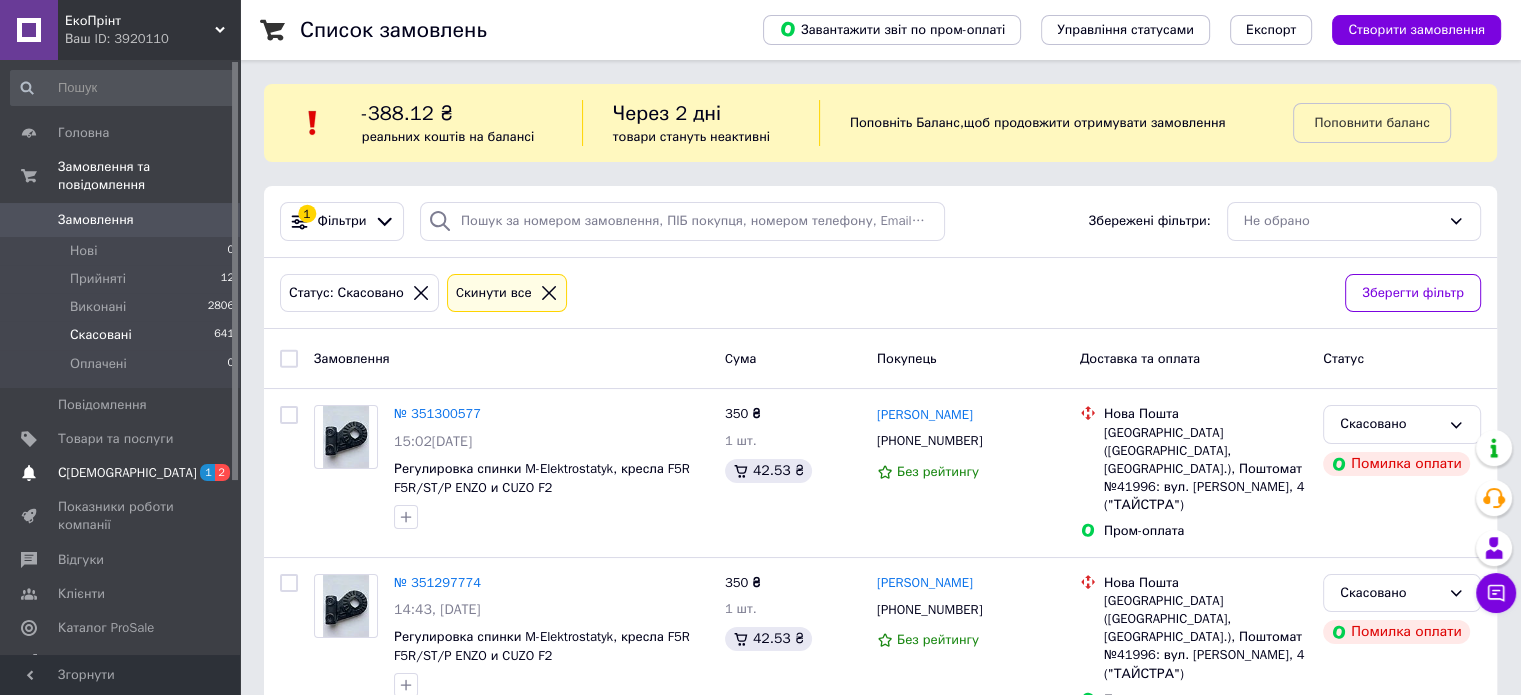 click on "[DEMOGRAPHIC_DATA] 1 2" at bounding box center (123, 473) 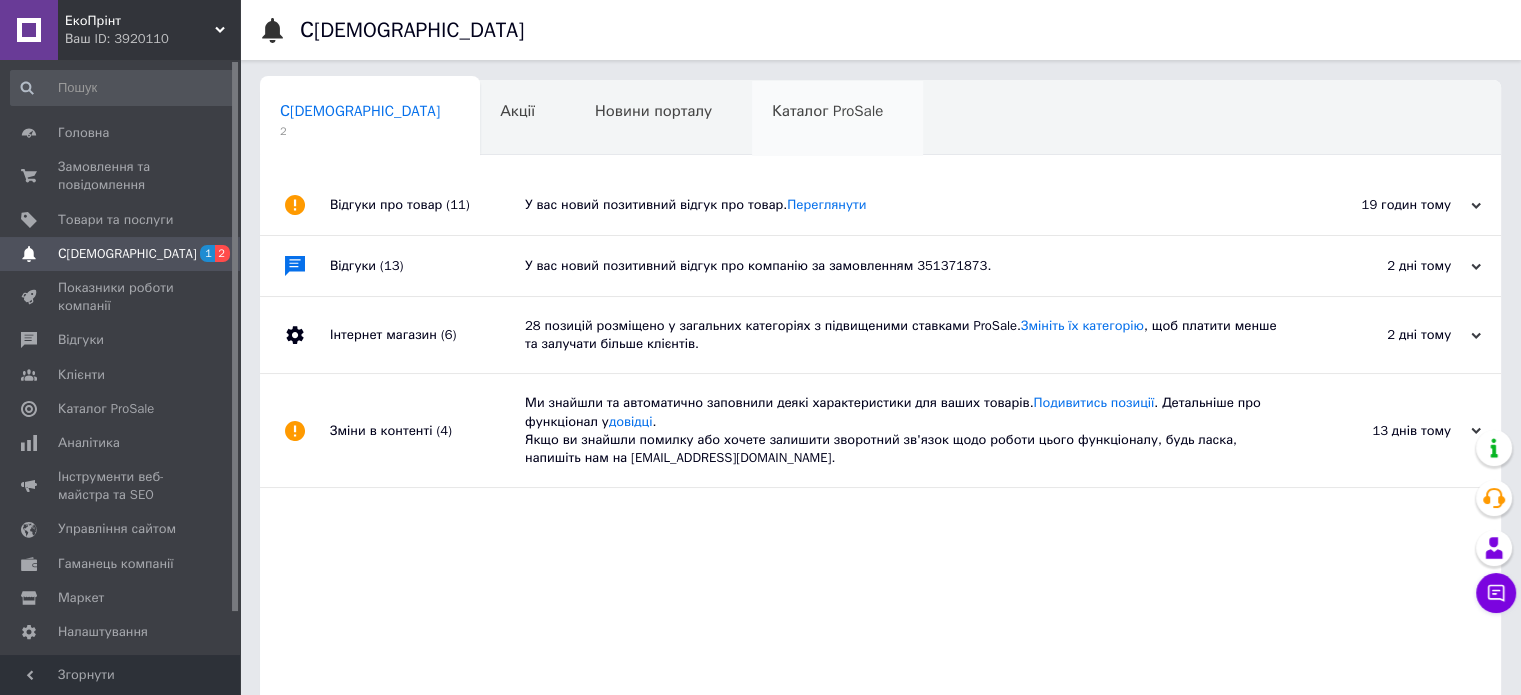 click on "Каталог ProSale" at bounding box center (827, 111) 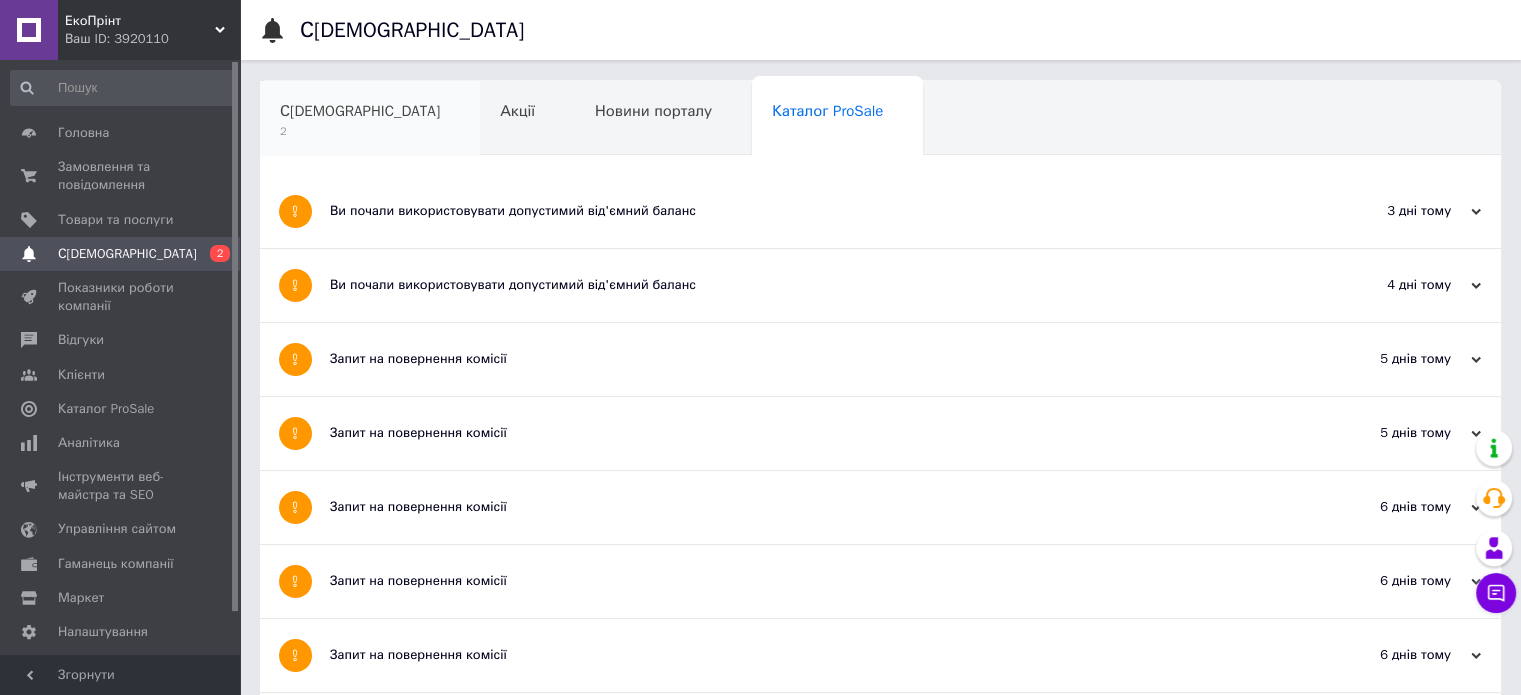 click on "С[DEMOGRAPHIC_DATA]" at bounding box center (360, 111) 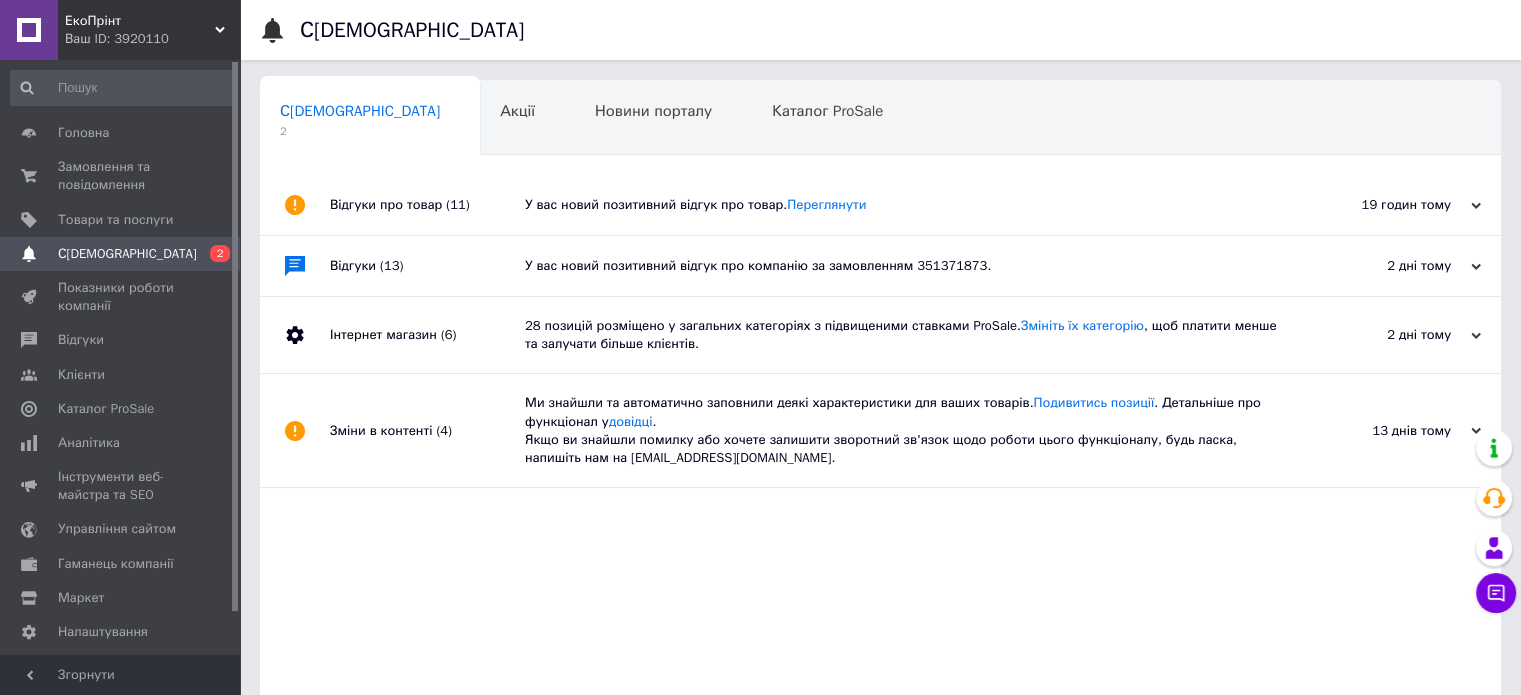 click on "Відгуки про товар   (11)" at bounding box center [427, 205] 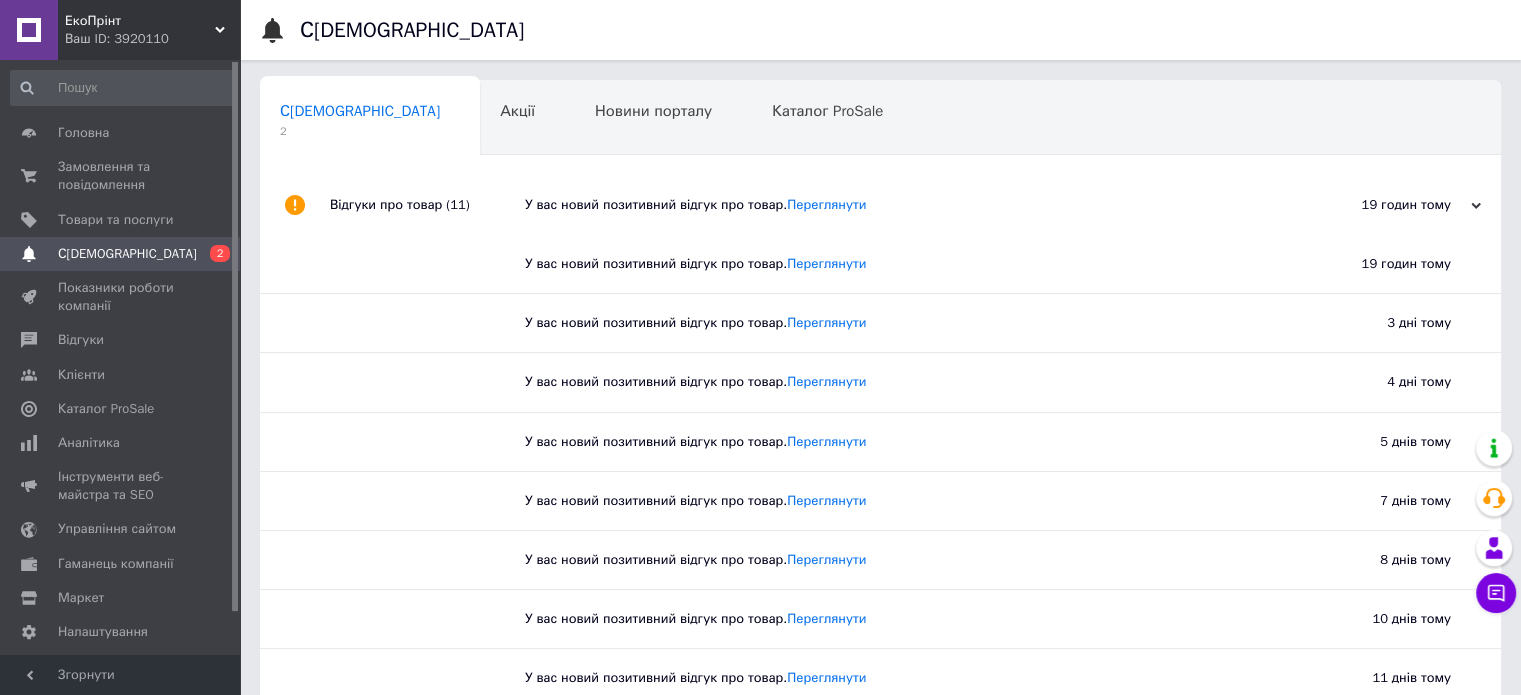 click on "Відгуки про товар   (11)" at bounding box center [427, 205] 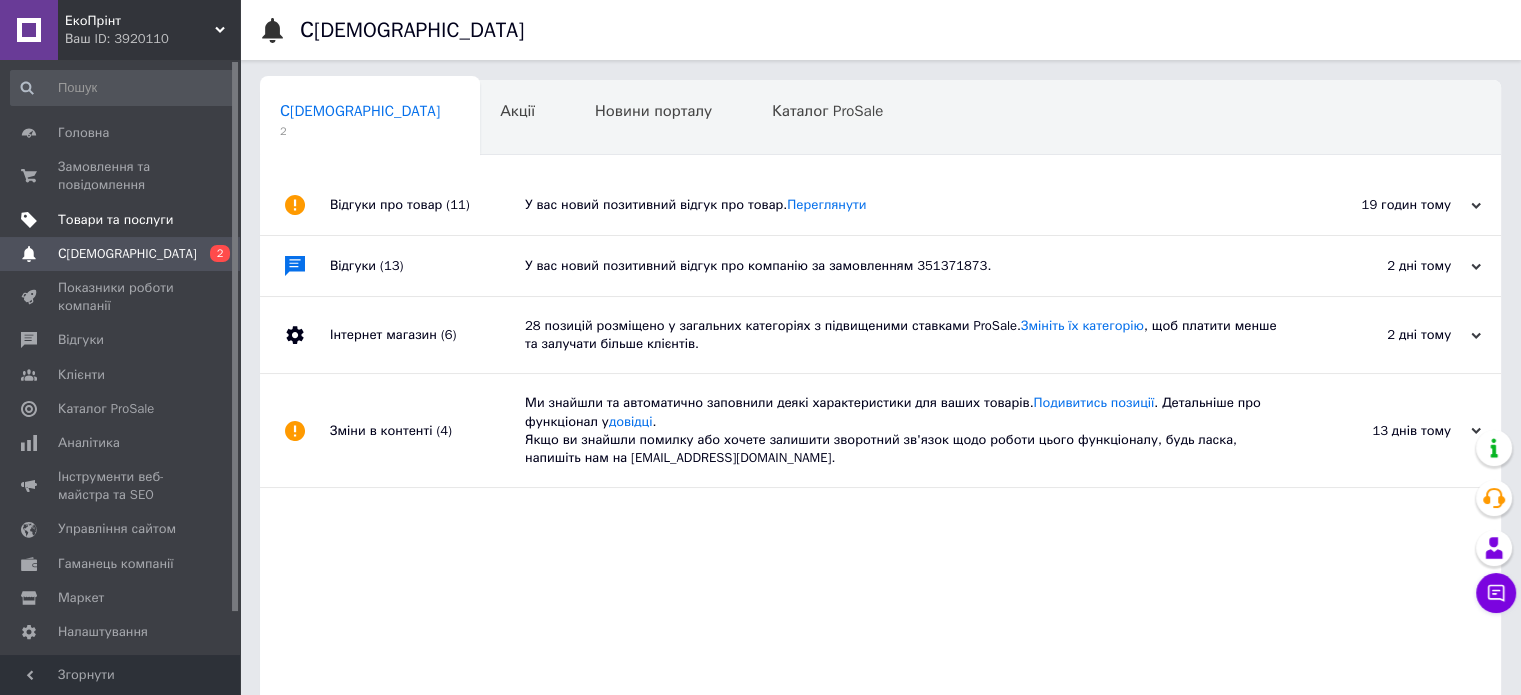 click on "Товари та послуги" at bounding box center (115, 220) 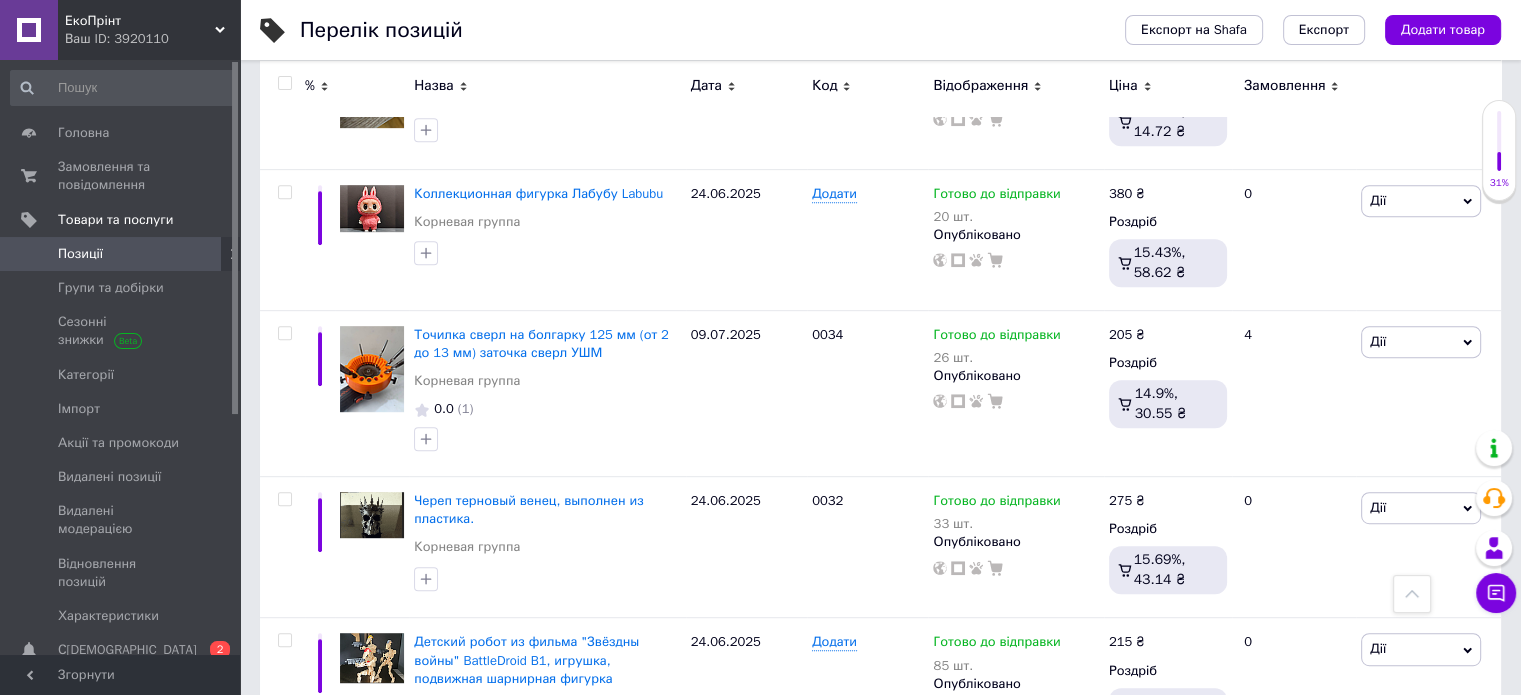 scroll, scrollTop: 1000, scrollLeft: 0, axis: vertical 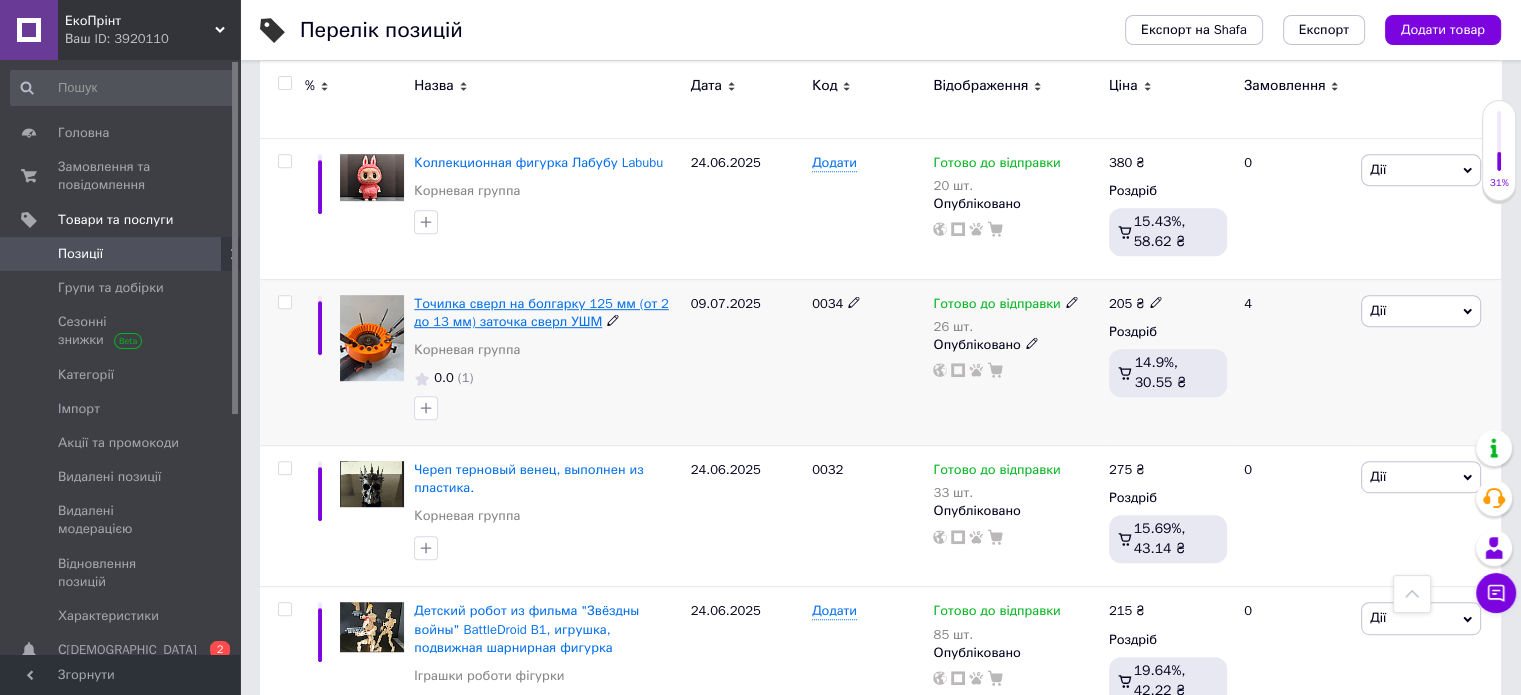 click on "Точилка сверл на болгарку 125 мм (от 2 до 13 мм) заточка сверл УШМ" at bounding box center (541, 312) 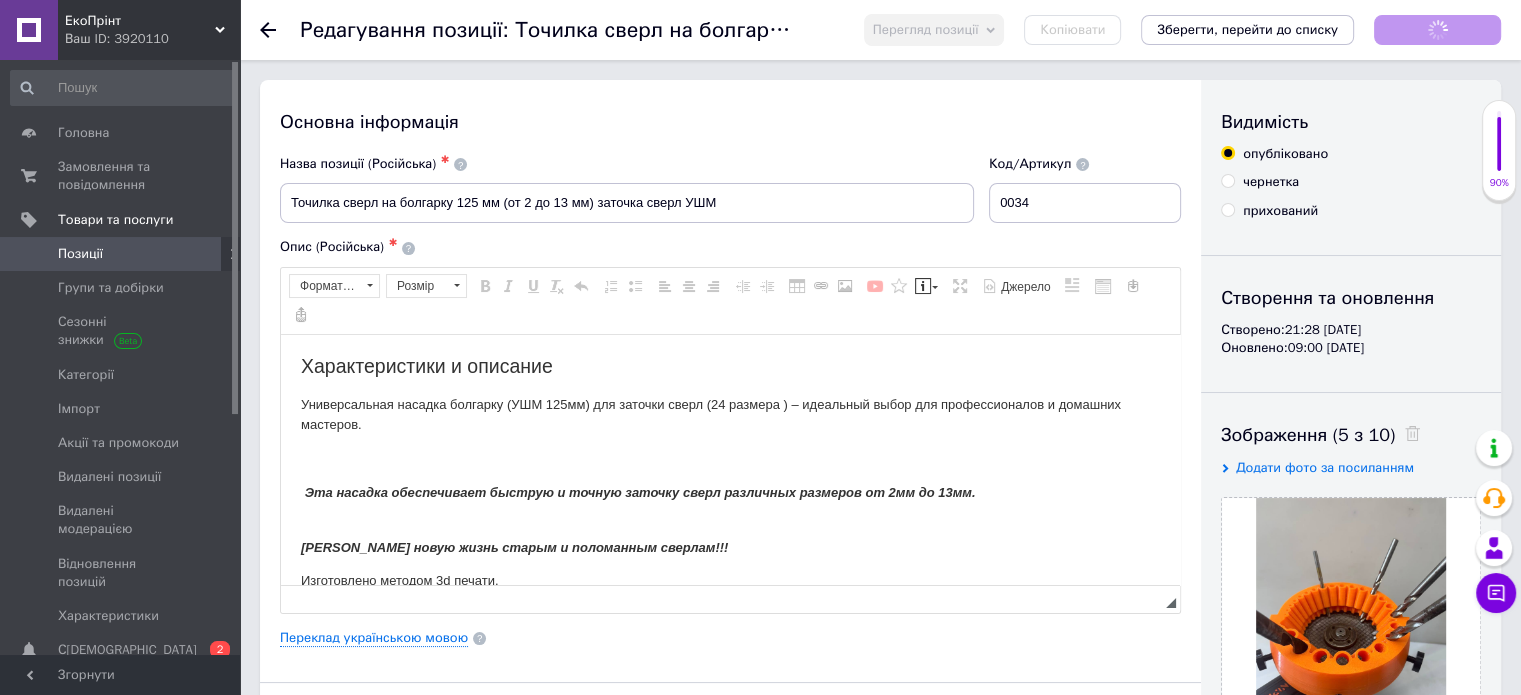 scroll, scrollTop: 0, scrollLeft: 0, axis: both 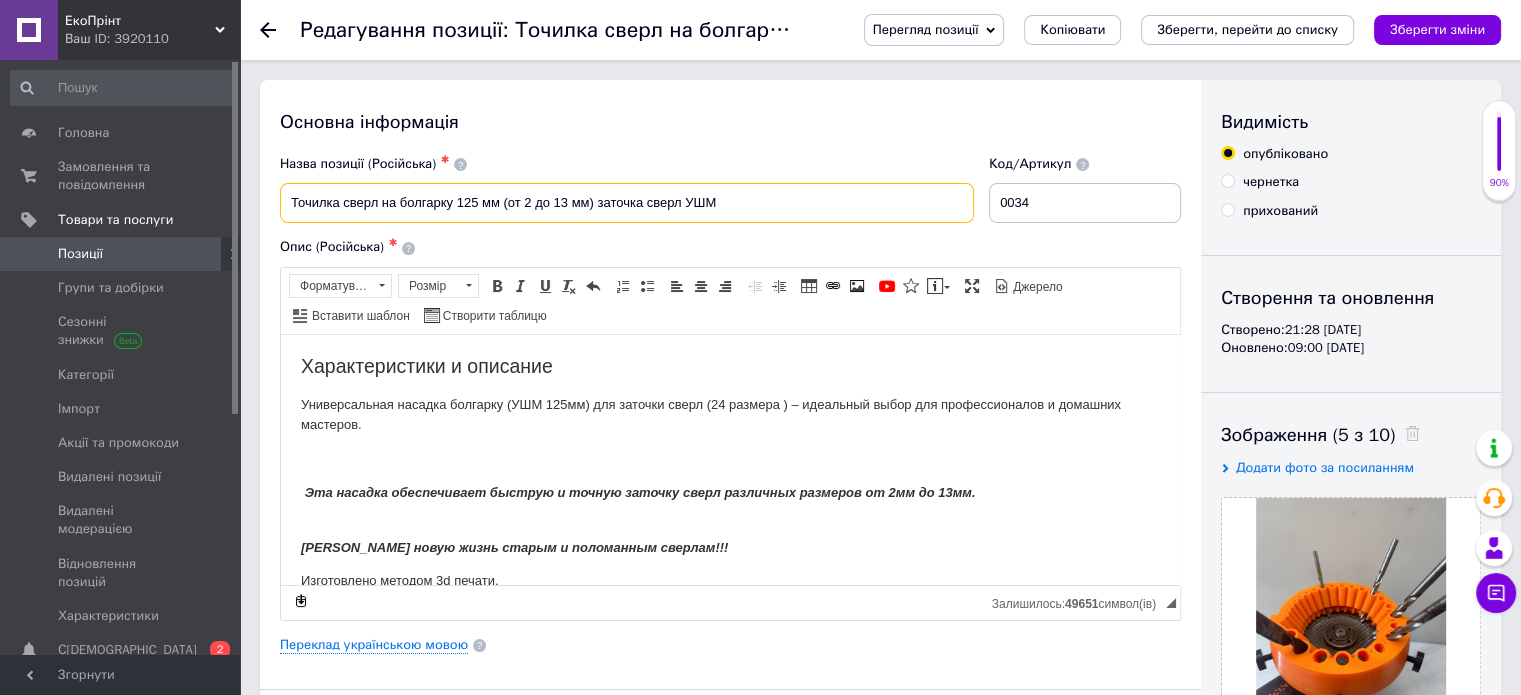 drag, startPoint x: 500, startPoint y: 208, endPoint x: 292, endPoint y: 205, distance: 208.02164 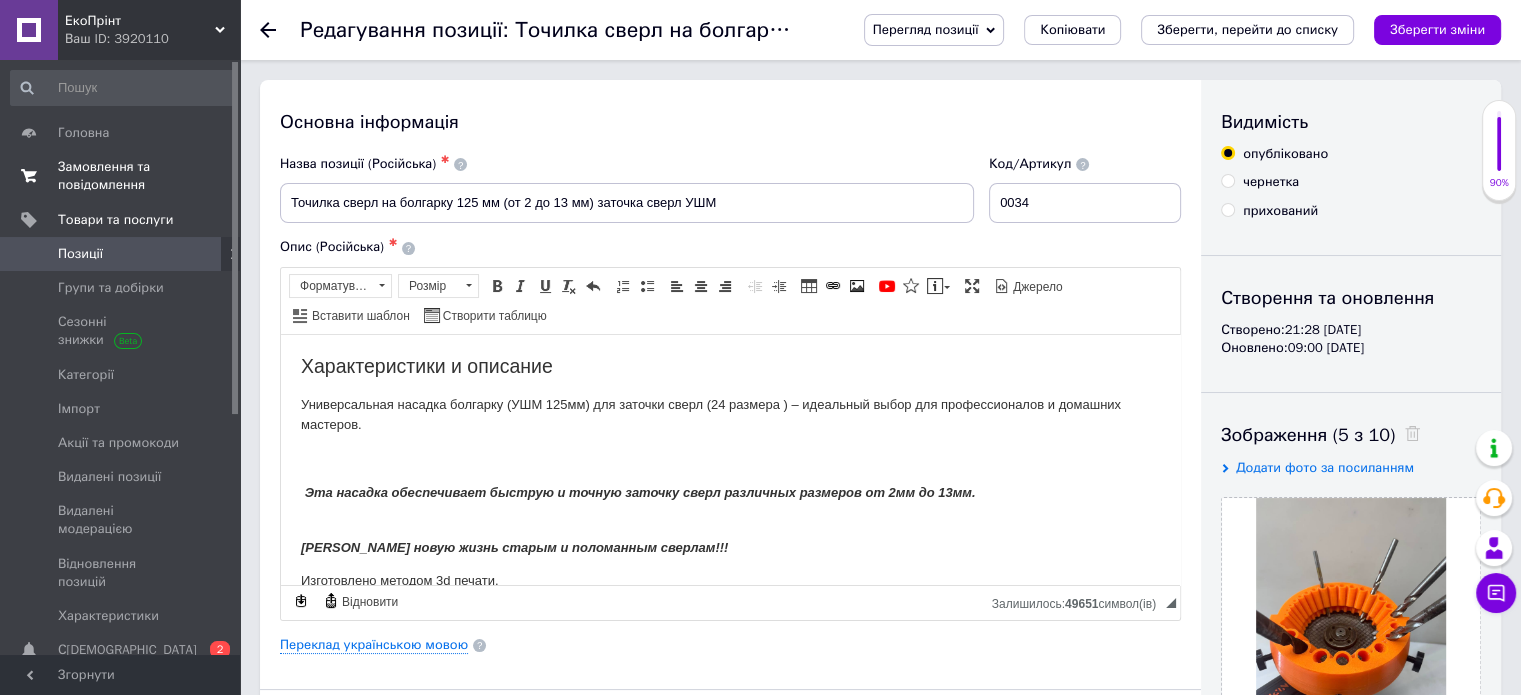 click on "Замовлення та повідомлення" at bounding box center (121, 176) 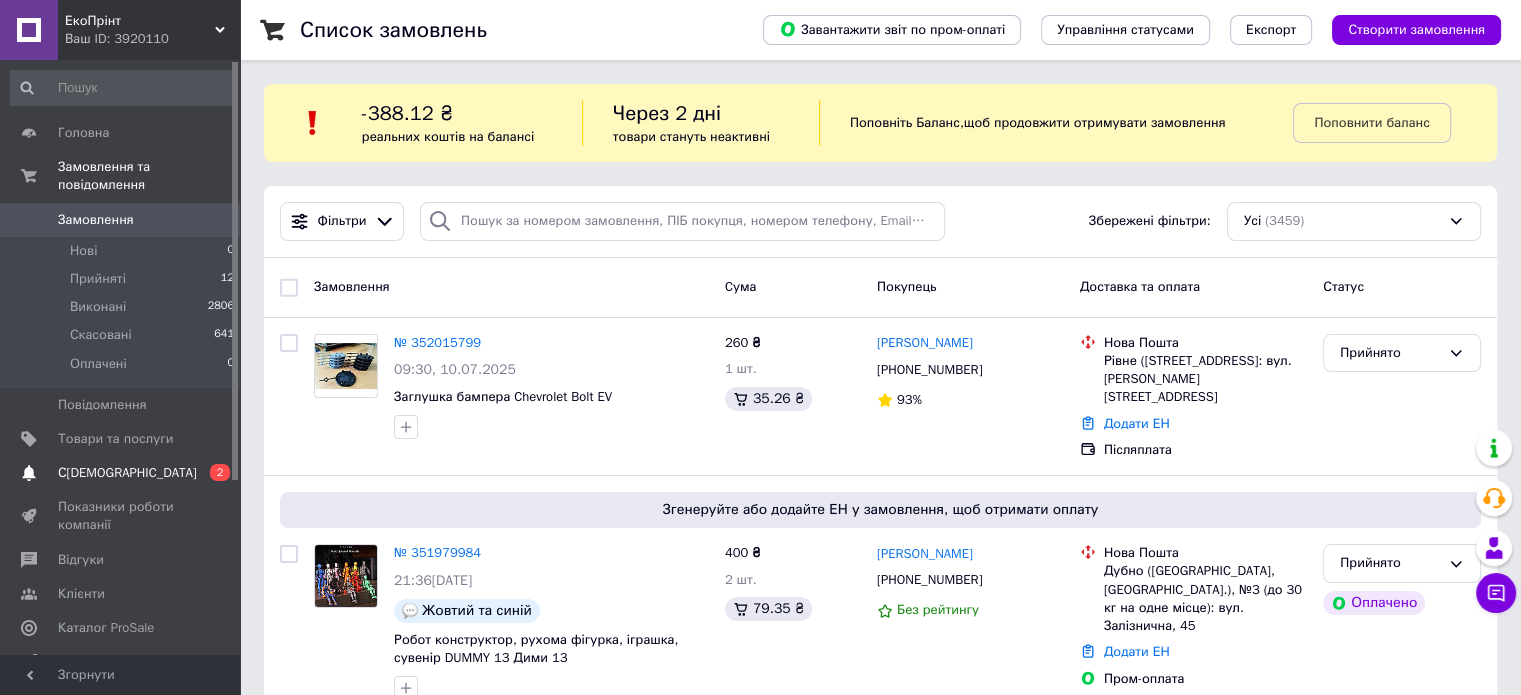 click on "С[DEMOGRAPHIC_DATA]" at bounding box center (127, 473) 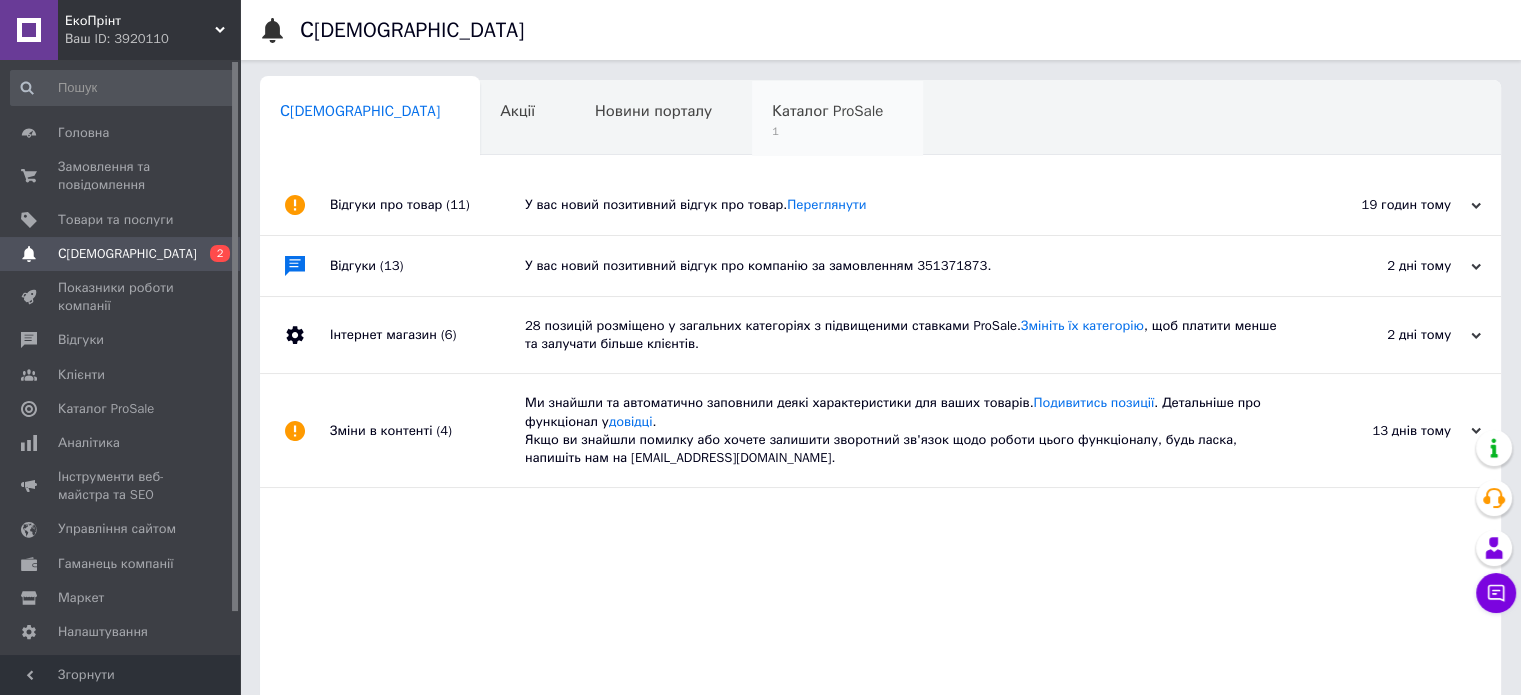 click on "Каталог ProSale" at bounding box center (827, 111) 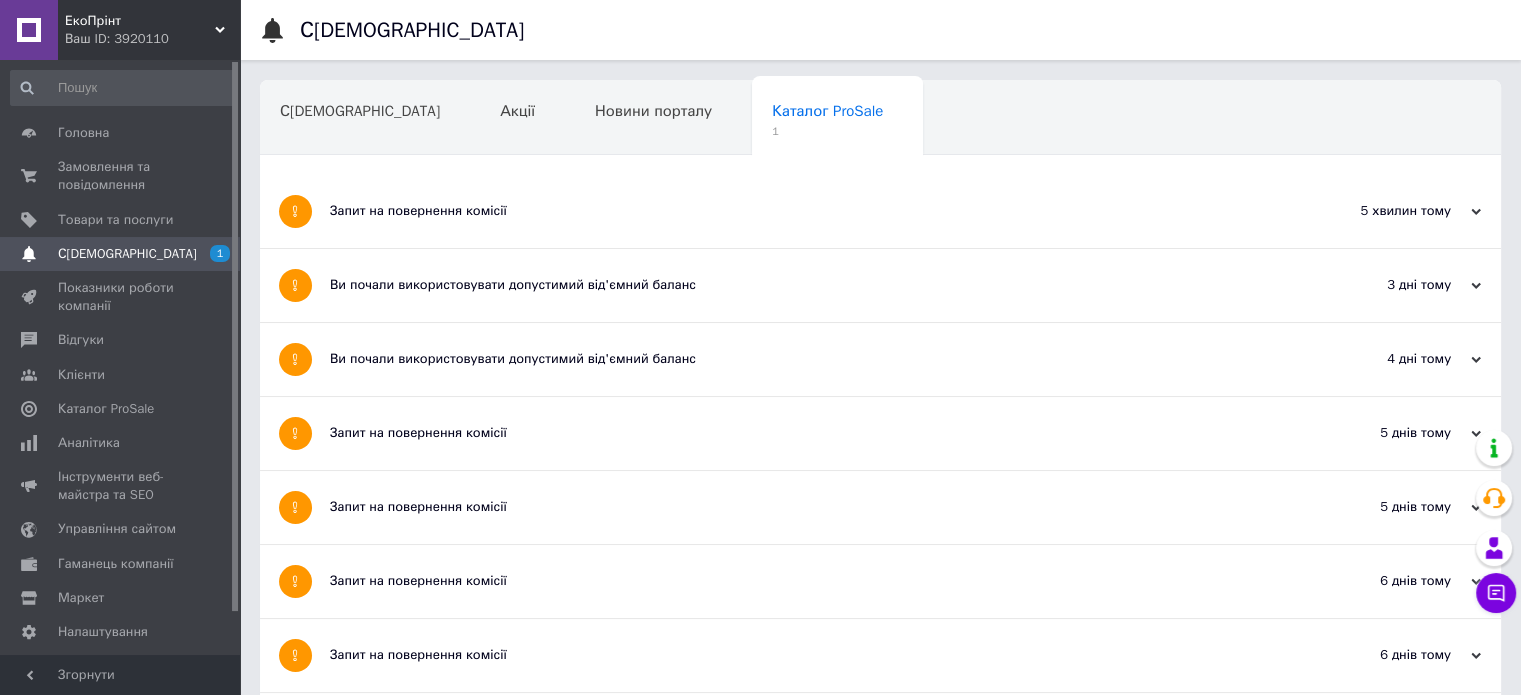 click on "Запит на повернення комісії" at bounding box center (805, 211) 